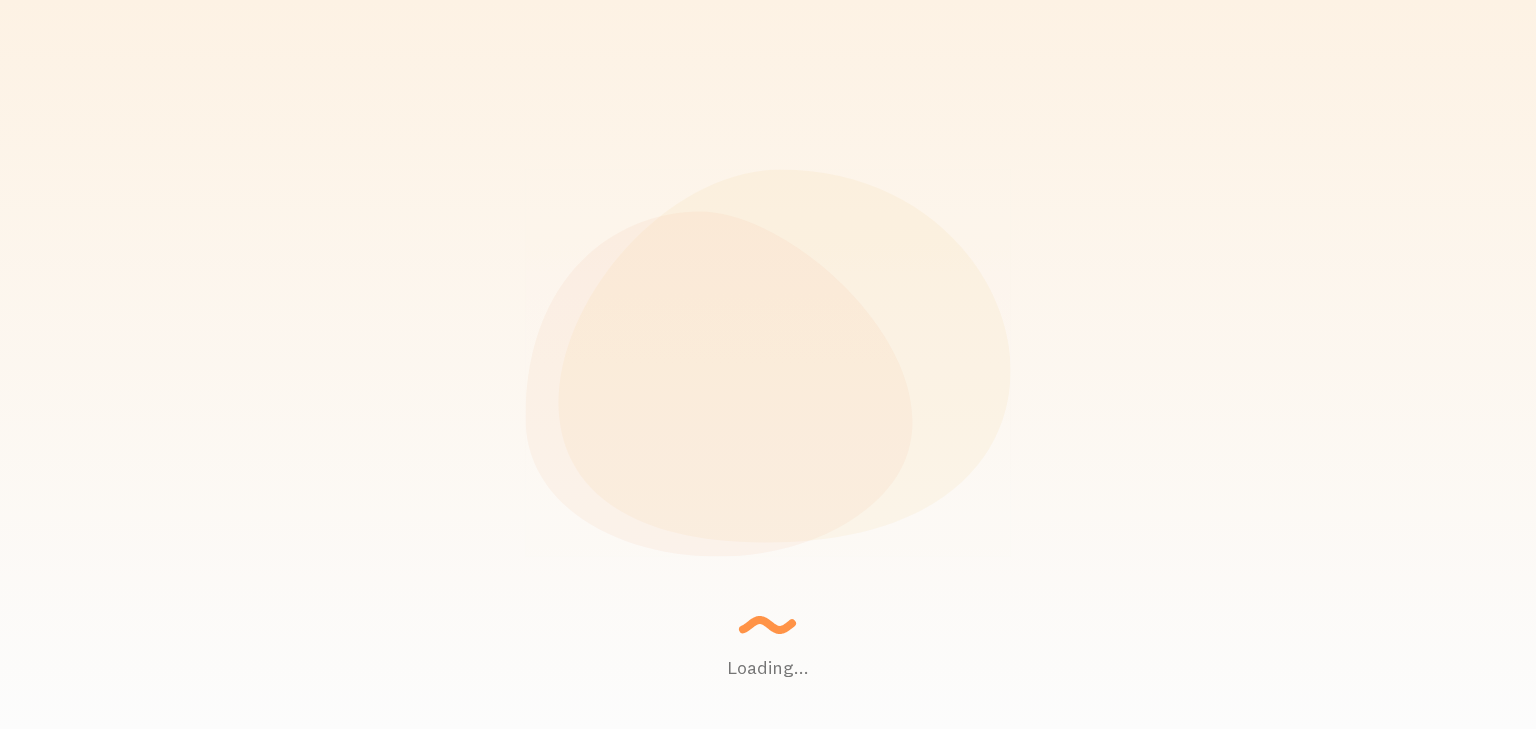 scroll, scrollTop: 0, scrollLeft: 0, axis: both 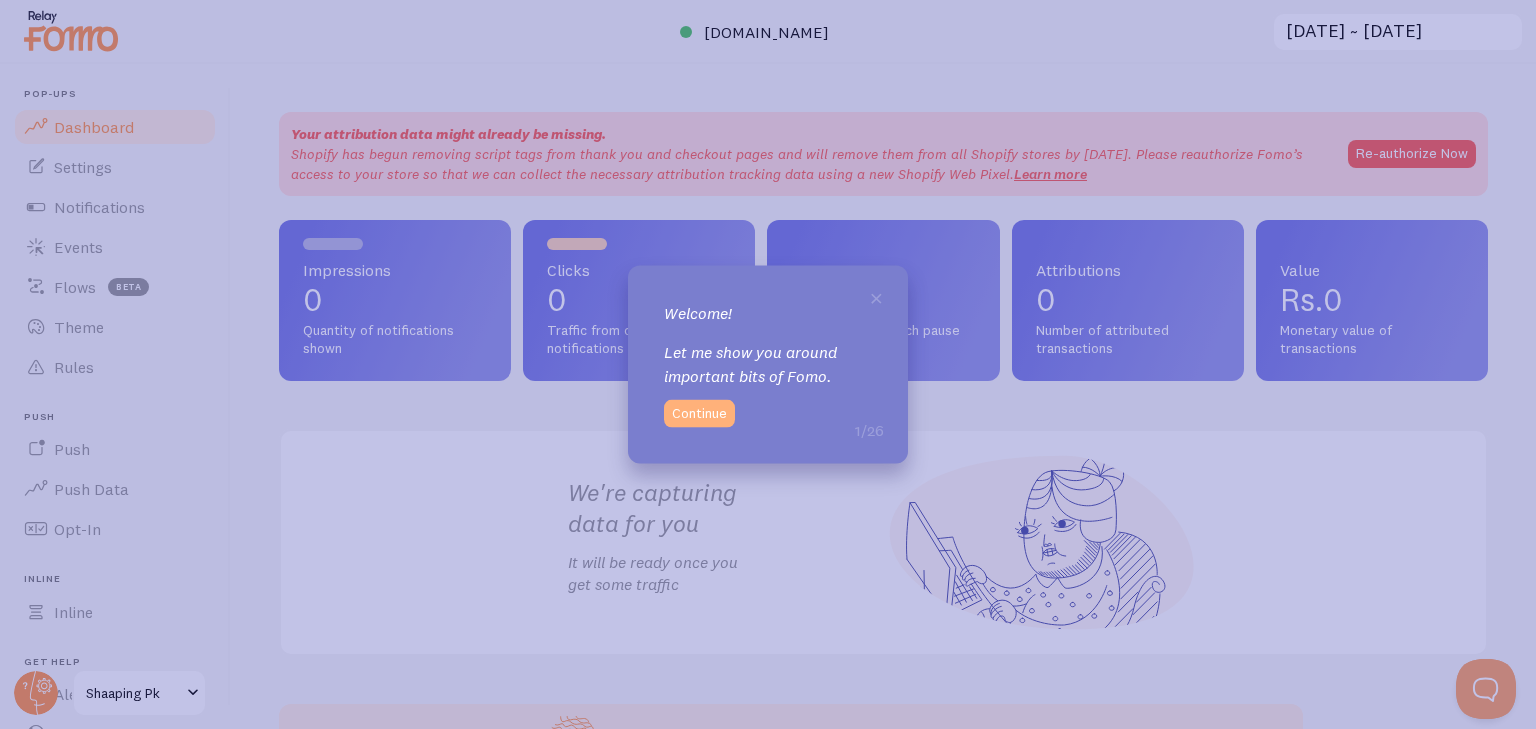 click on "Continue" at bounding box center [699, 414] 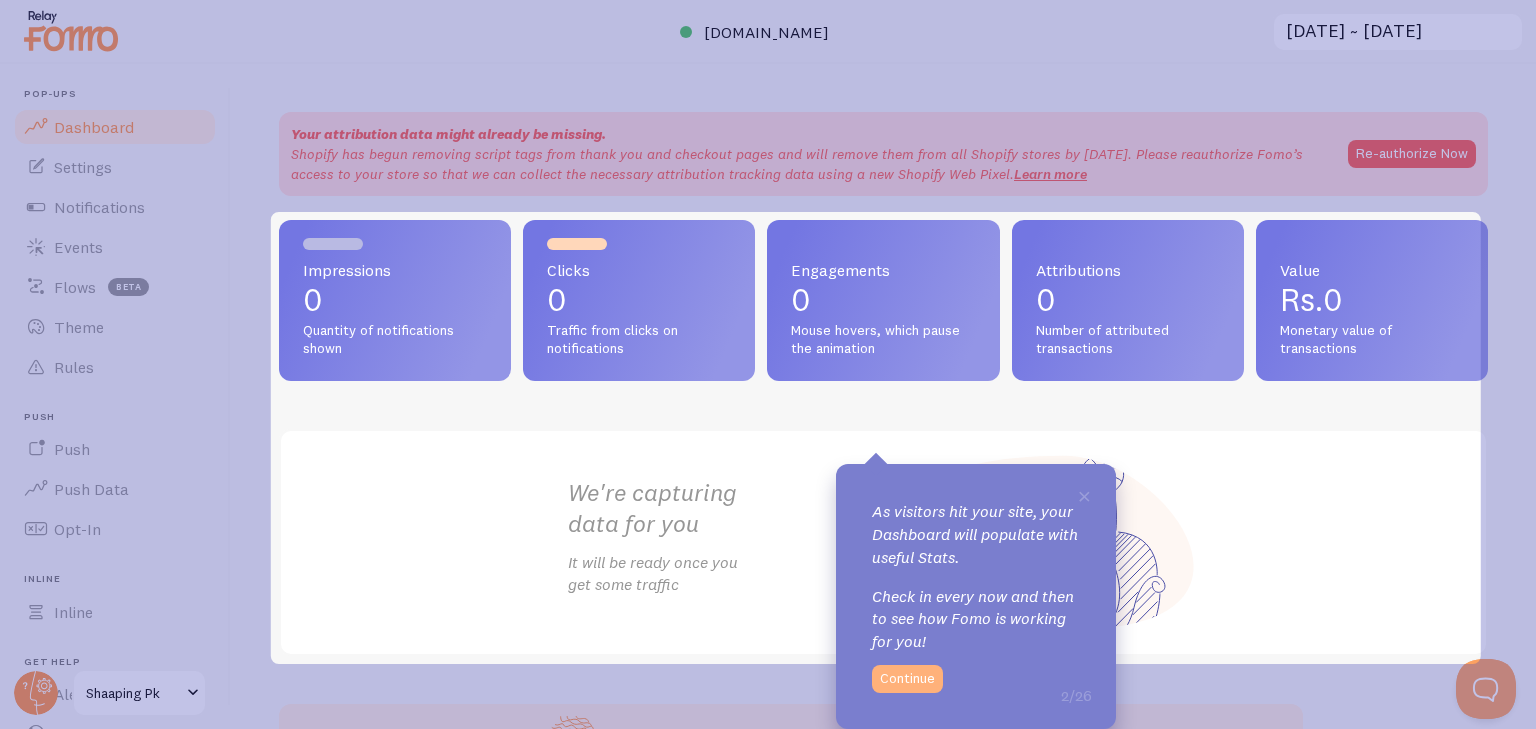 click on "Continue" at bounding box center (907, 679) 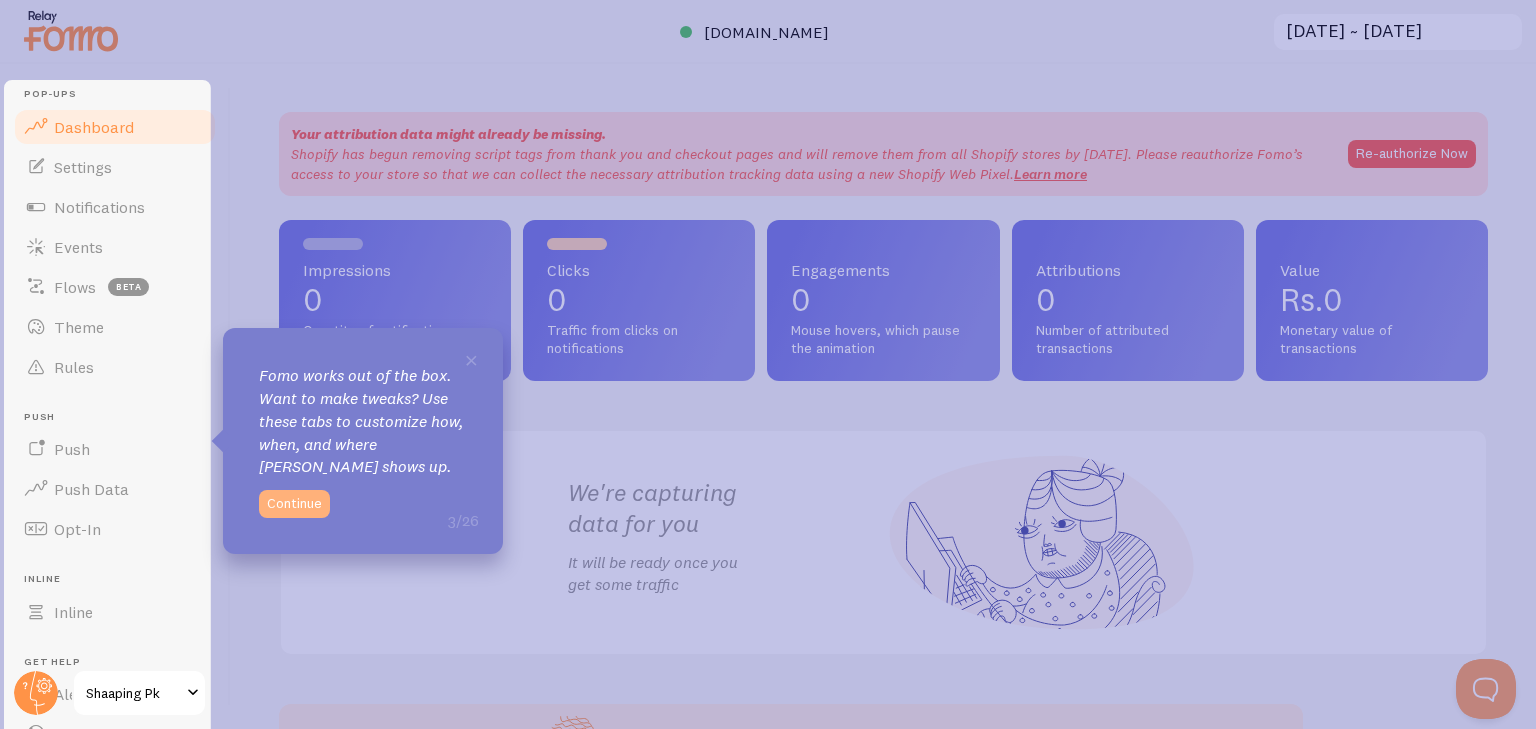 click on "Continue" at bounding box center [294, 504] 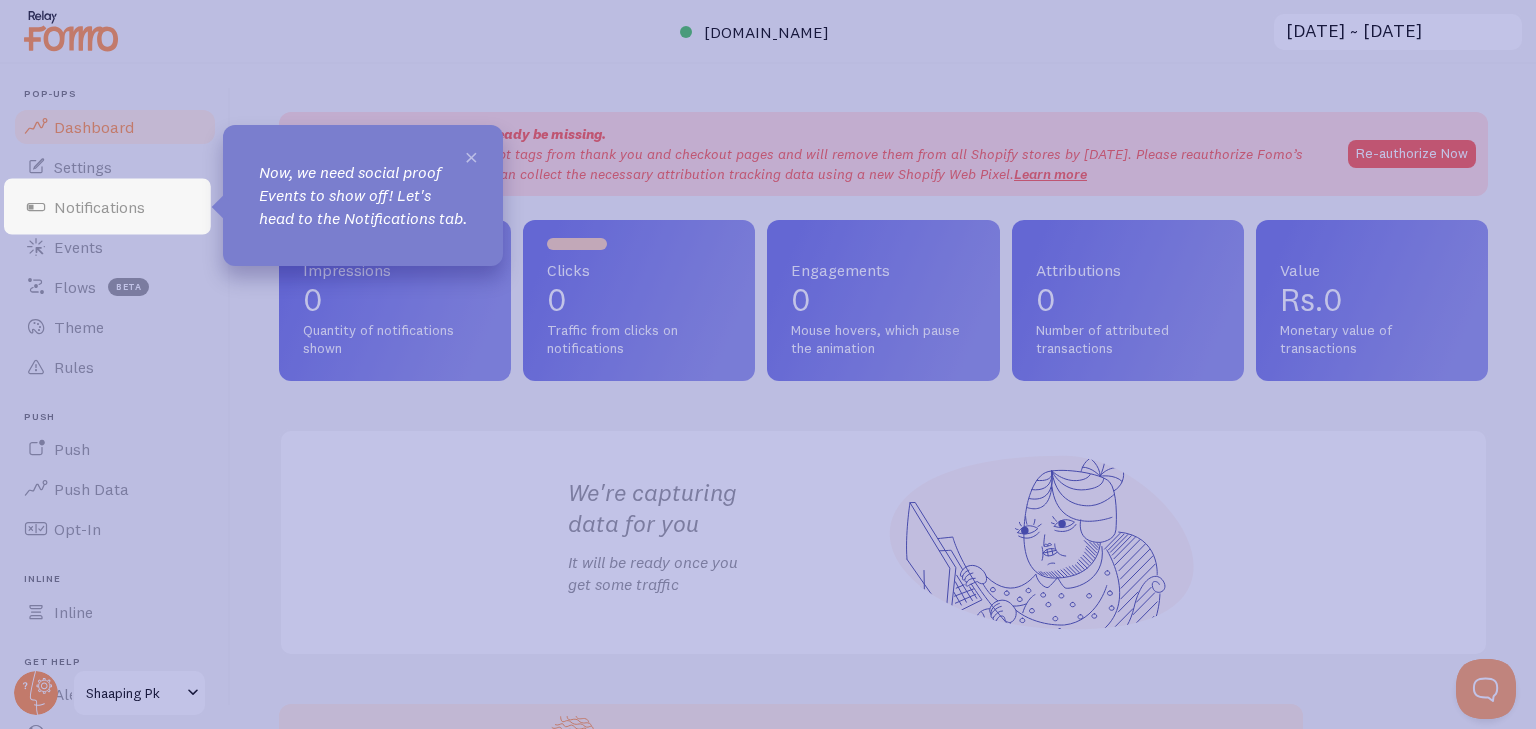 click on "×" at bounding box center (471, 156) 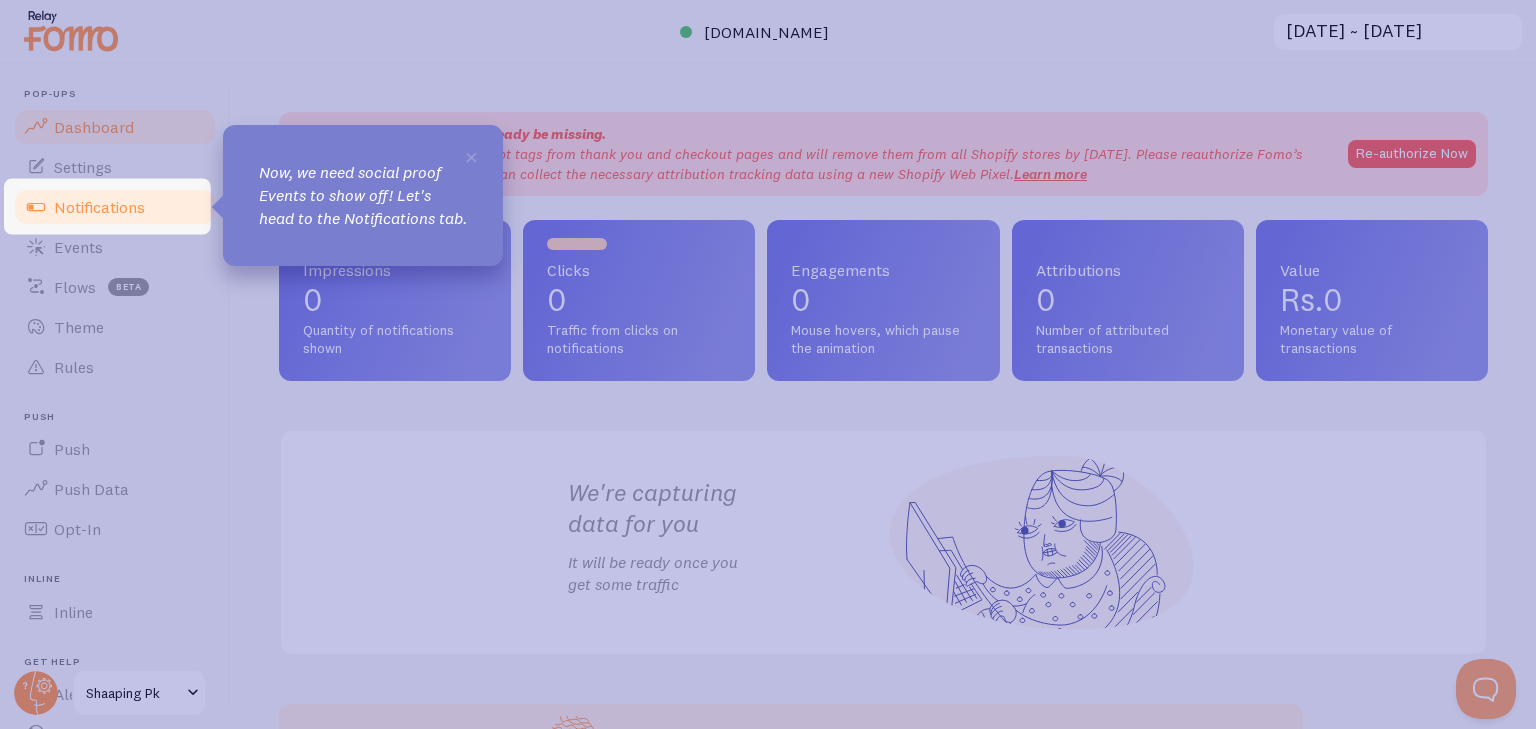 click on "Notifications" at bounding box center [99, 207] 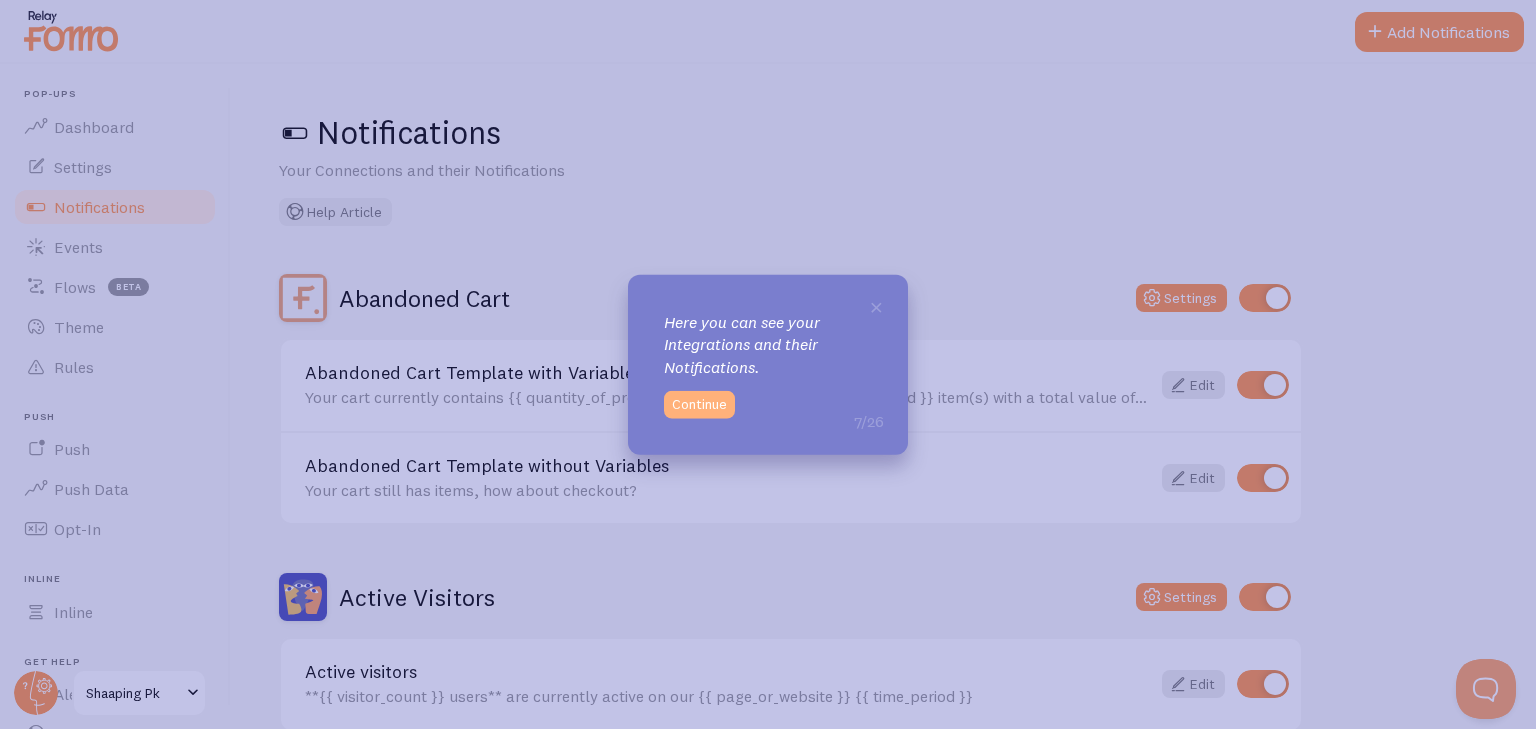 click on "Continue" at bounding box center (699, 405) 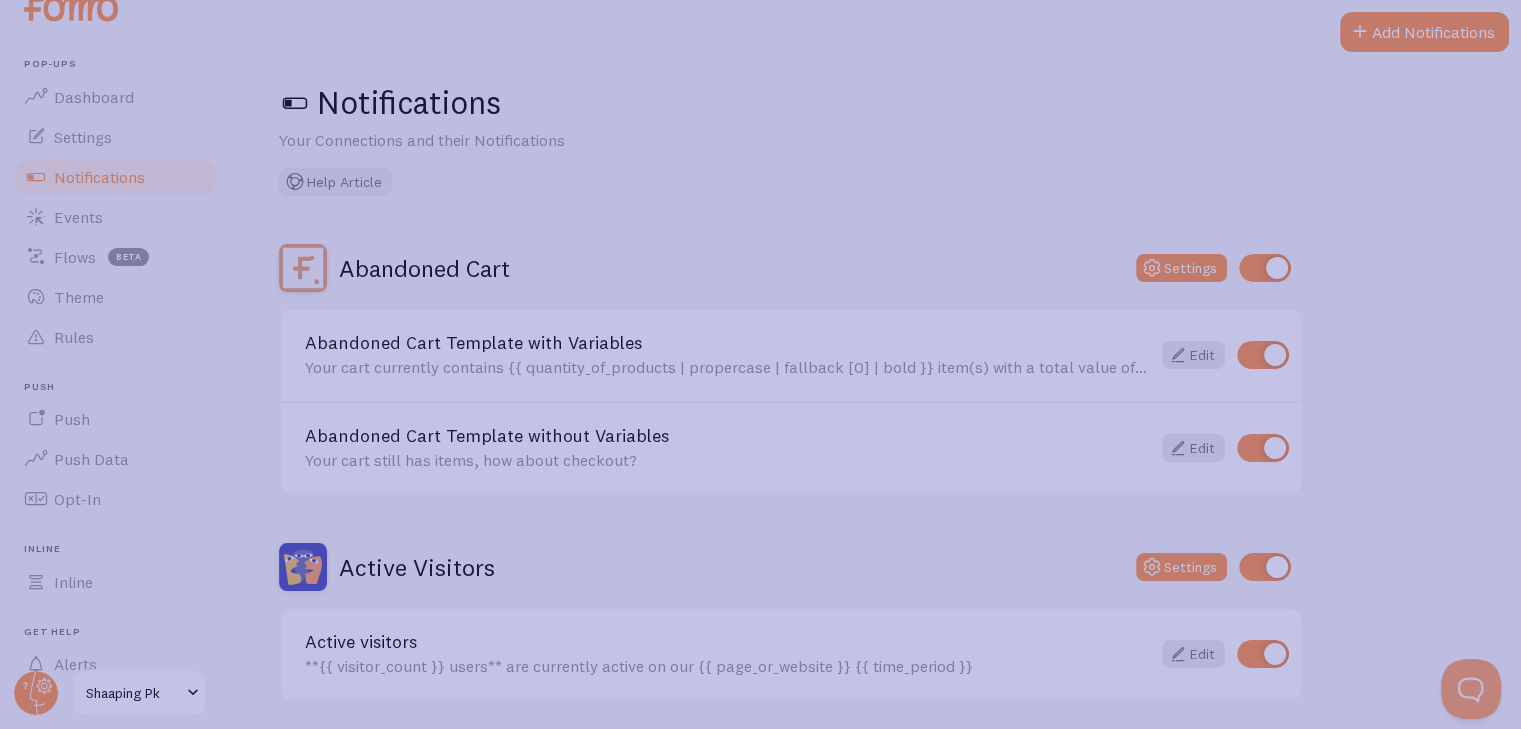 scroll, scrollTop: 0, scrollLeft: 0, axis: both 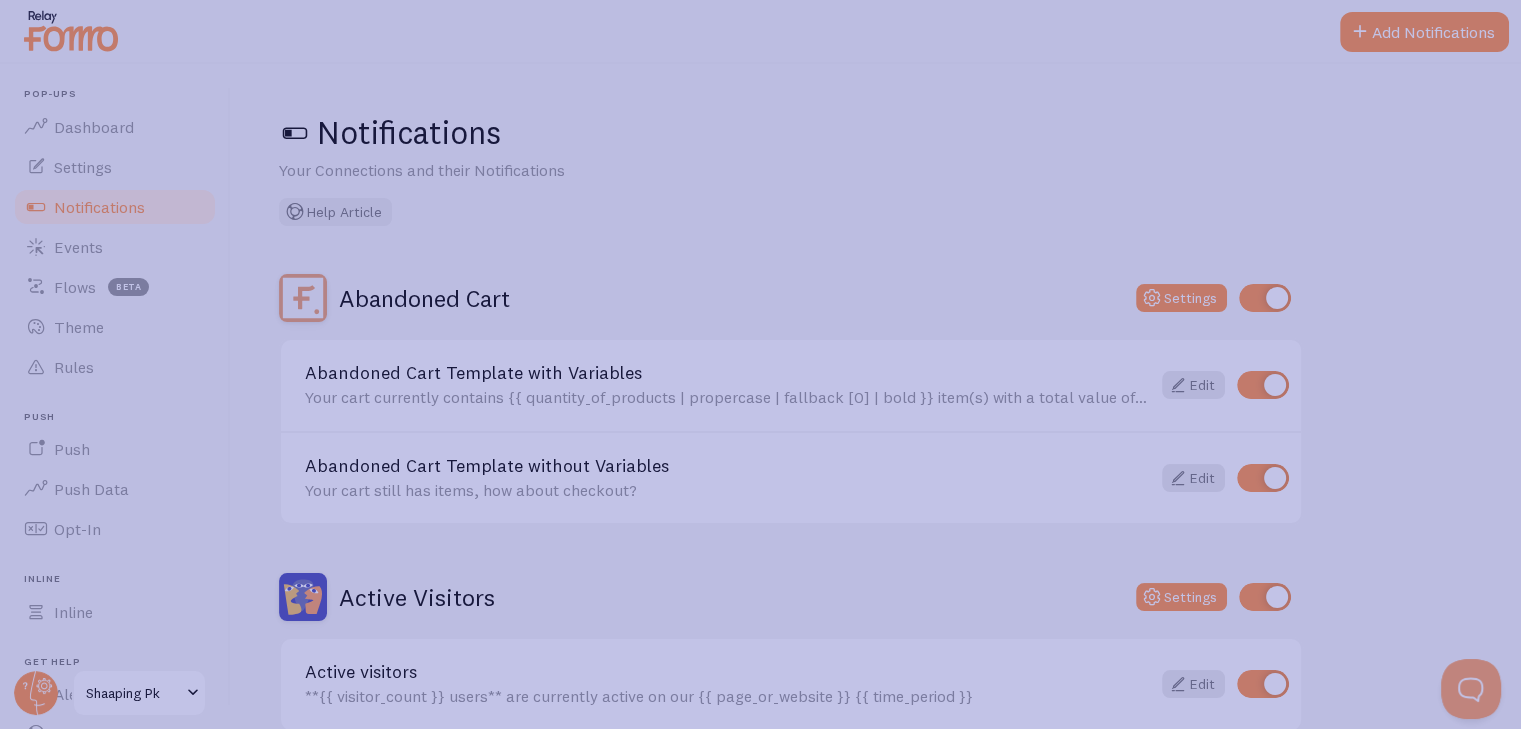 click 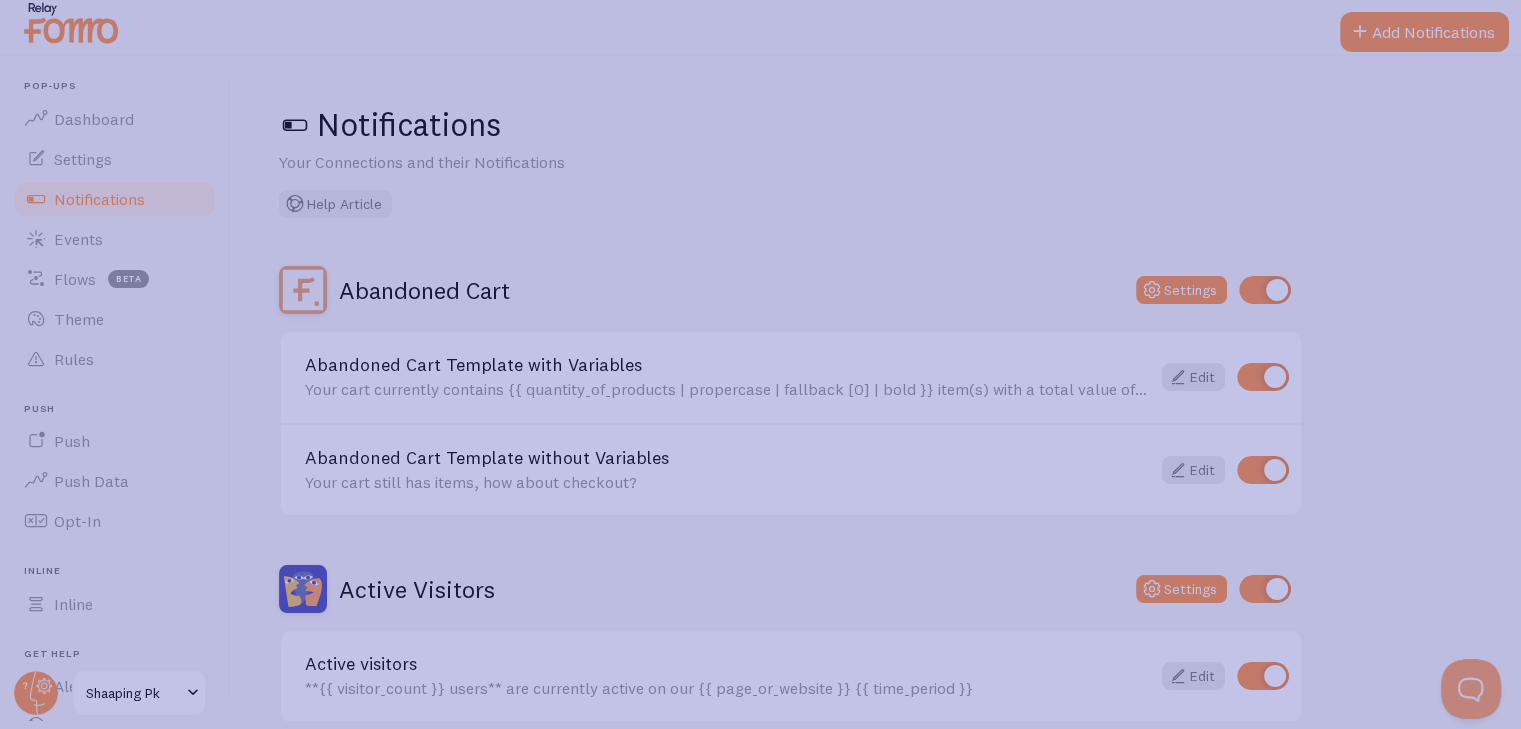 scroll, scrollTop: 16, scrollLeft: 0, axis: vertical 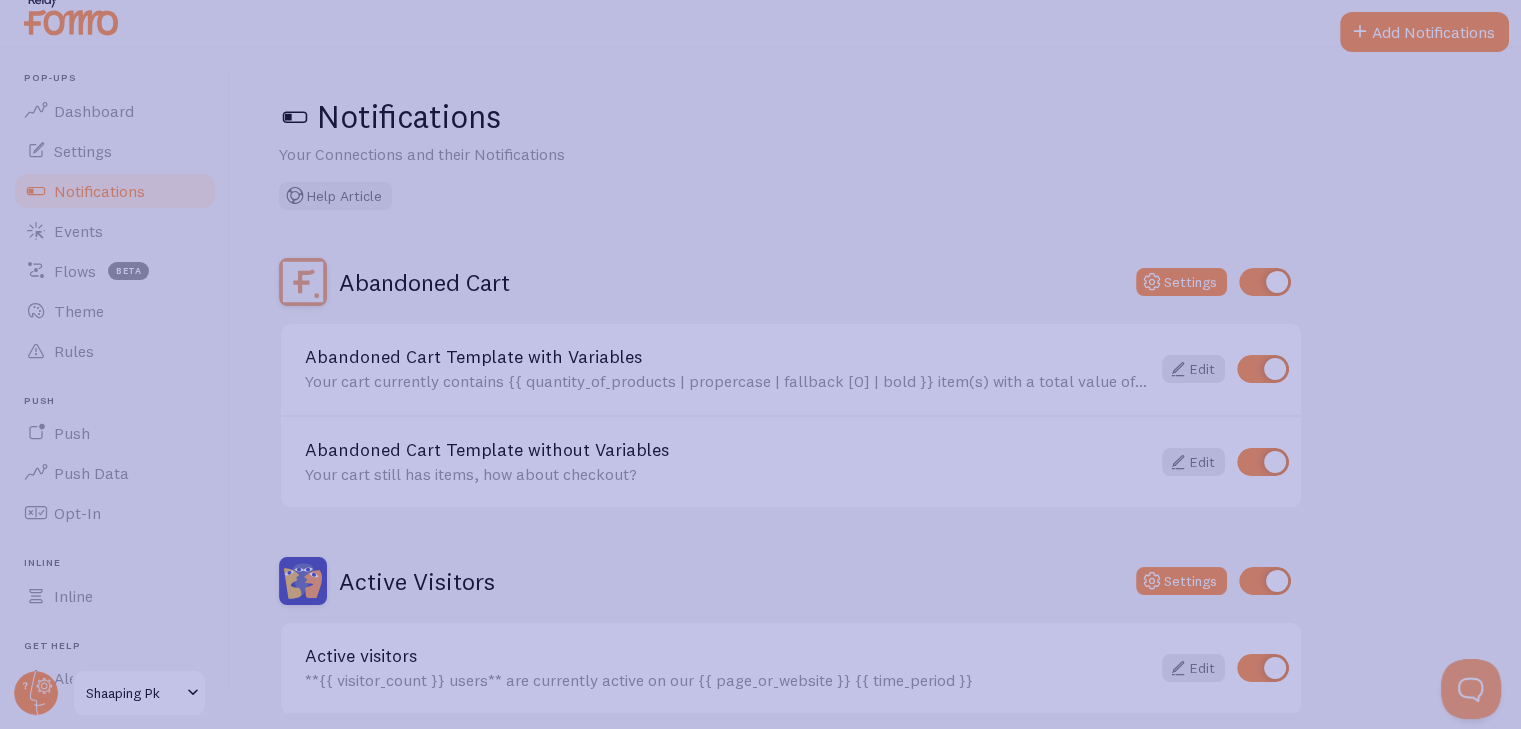 click 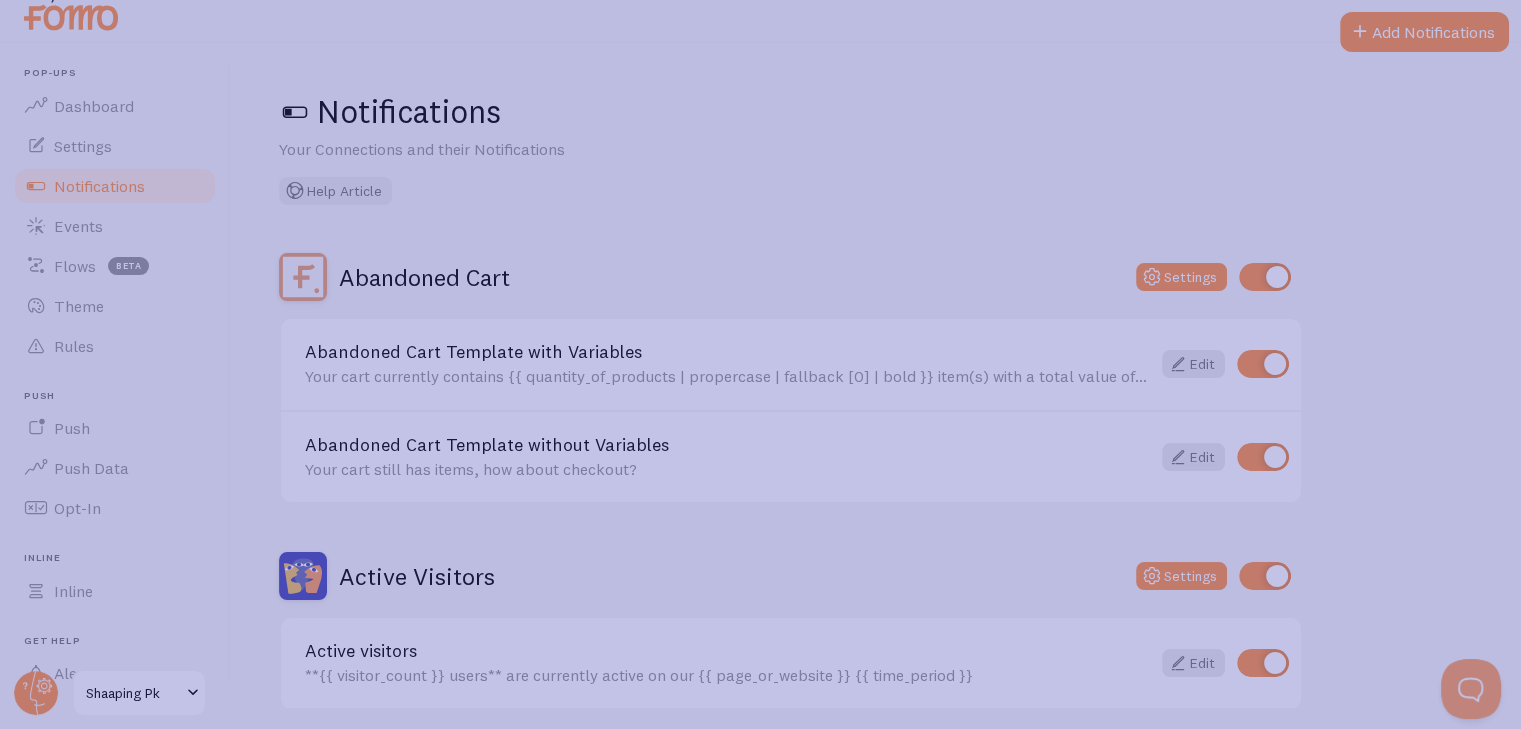 scroll, scrollTop: 0, scrollLeft: 0, axis: both 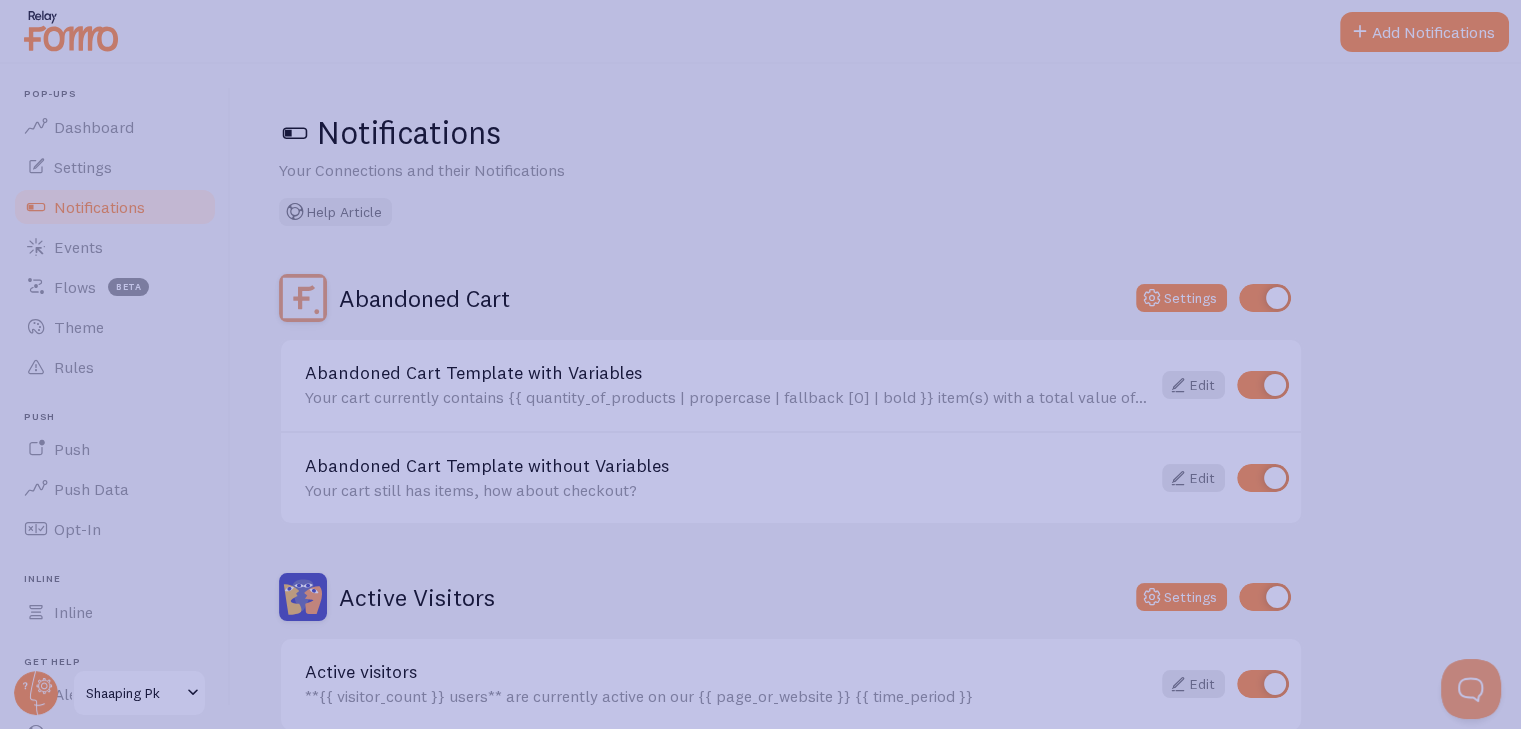click 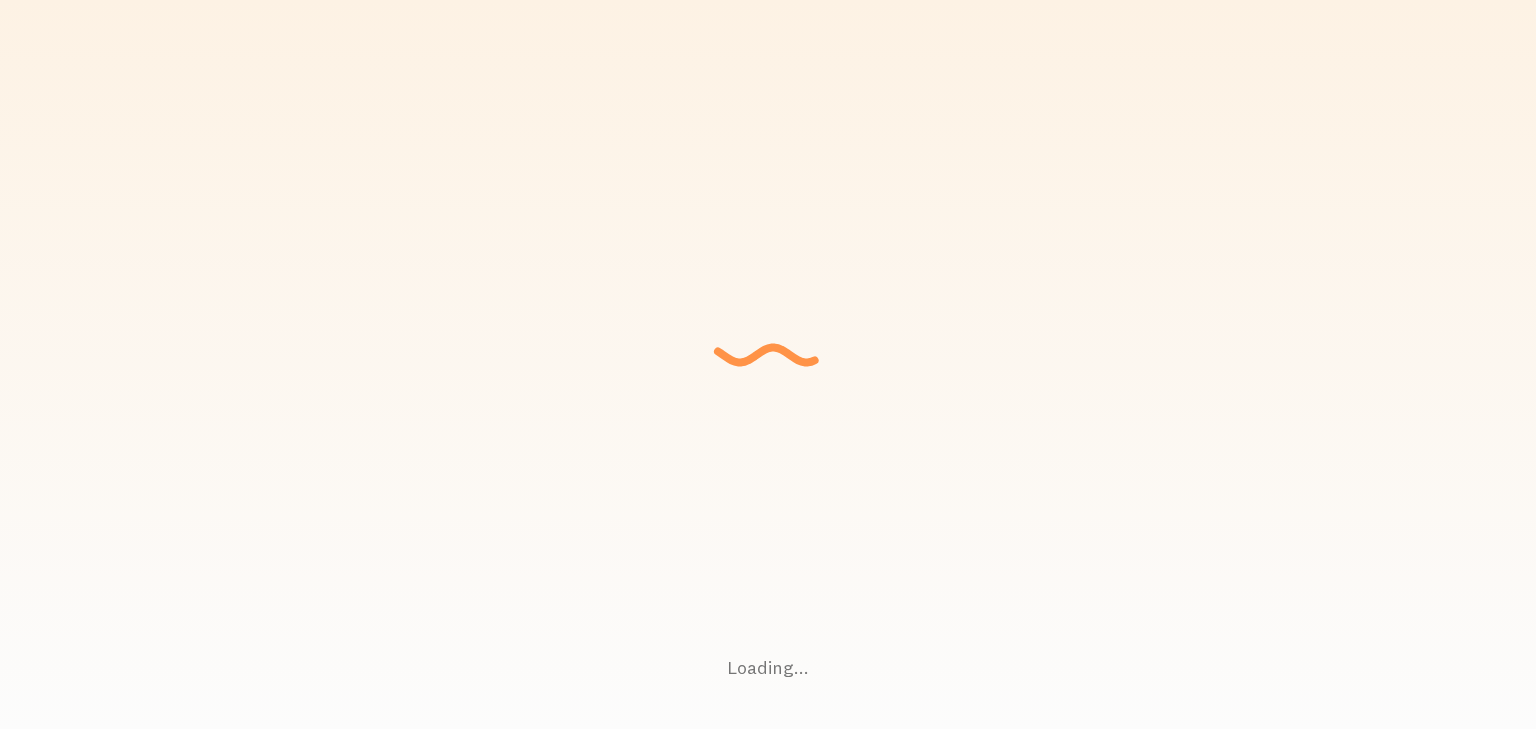 scroll, scrollTop: 0, scrollLeft: 0, axis: both 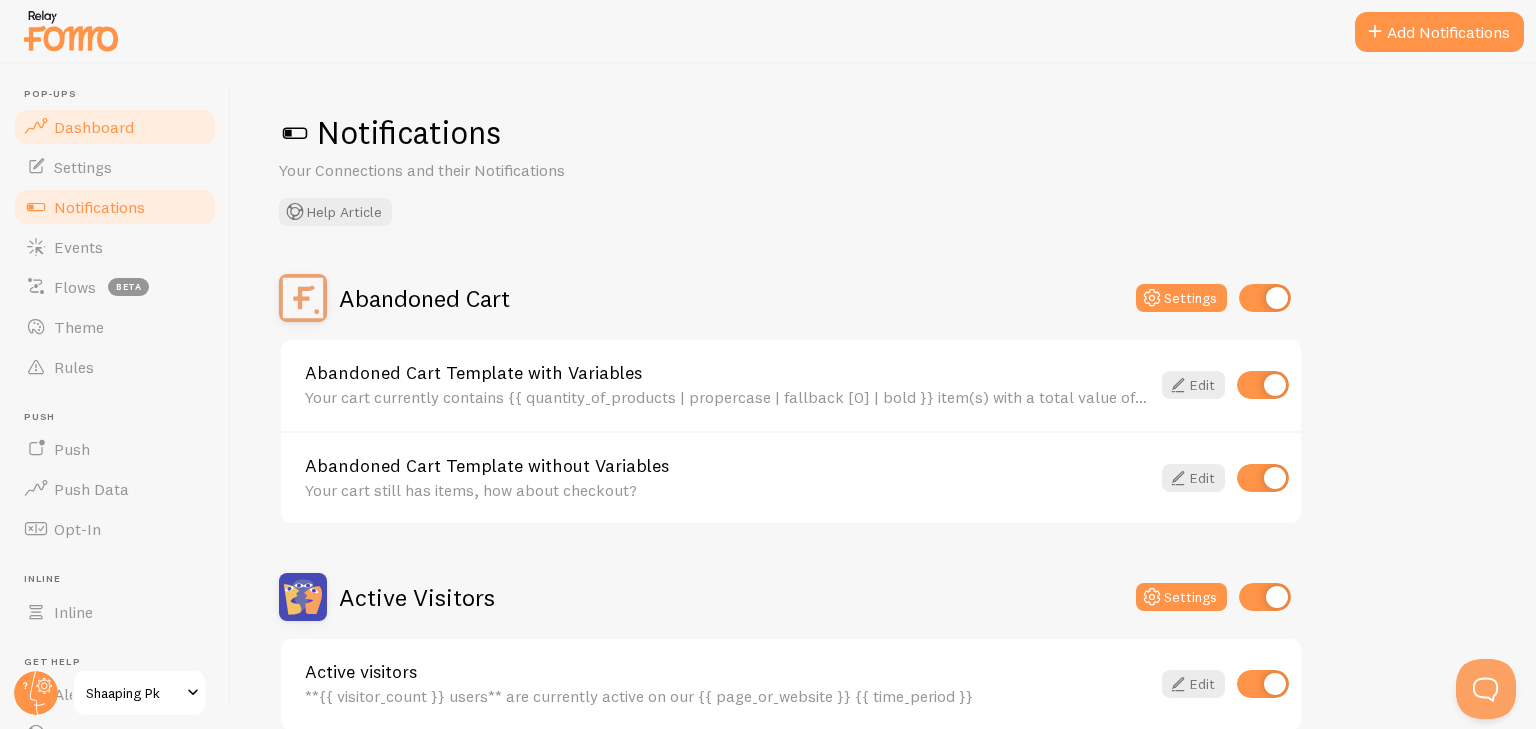 click on "Dashboard" at bounding box center [94, 127] 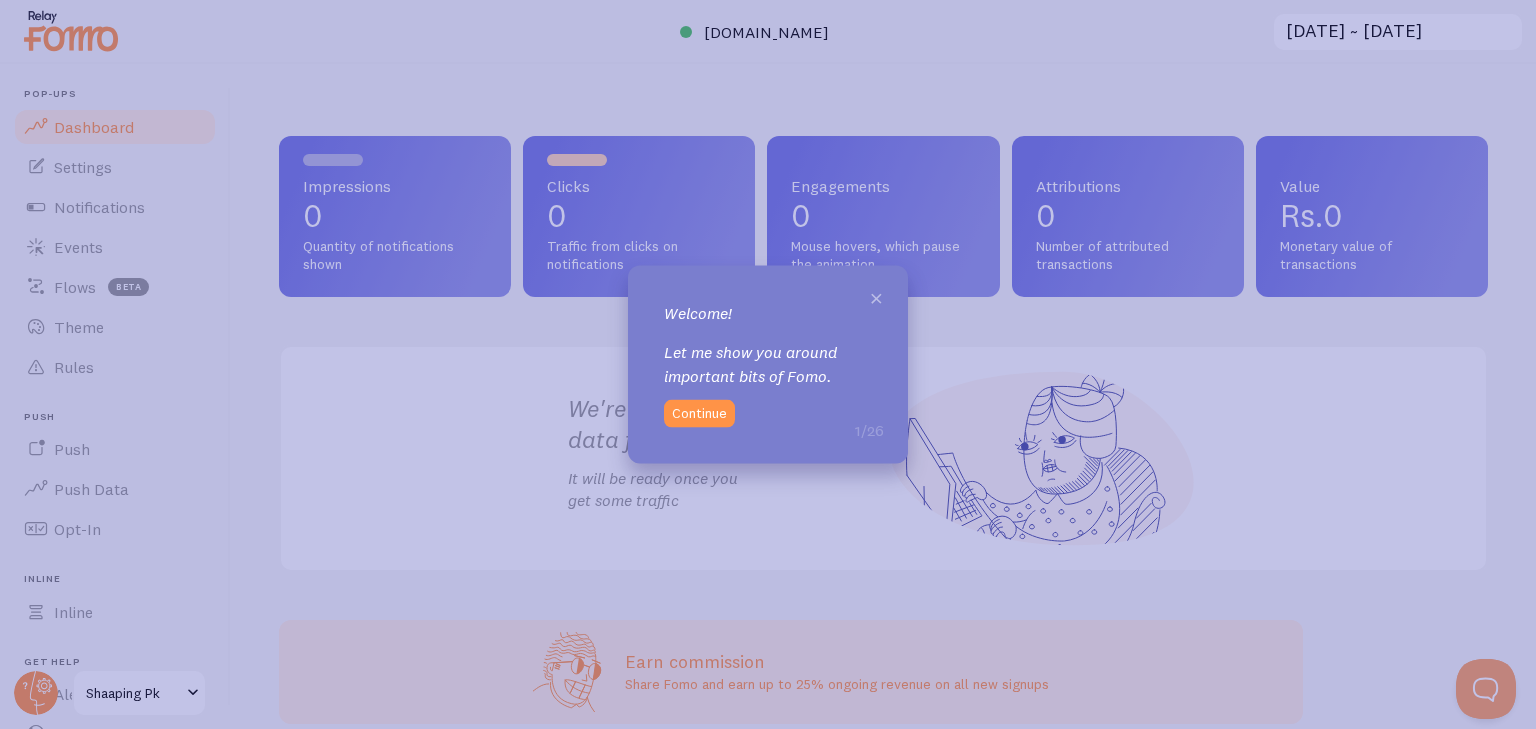 click on "×" at bounding box center [876, 296] 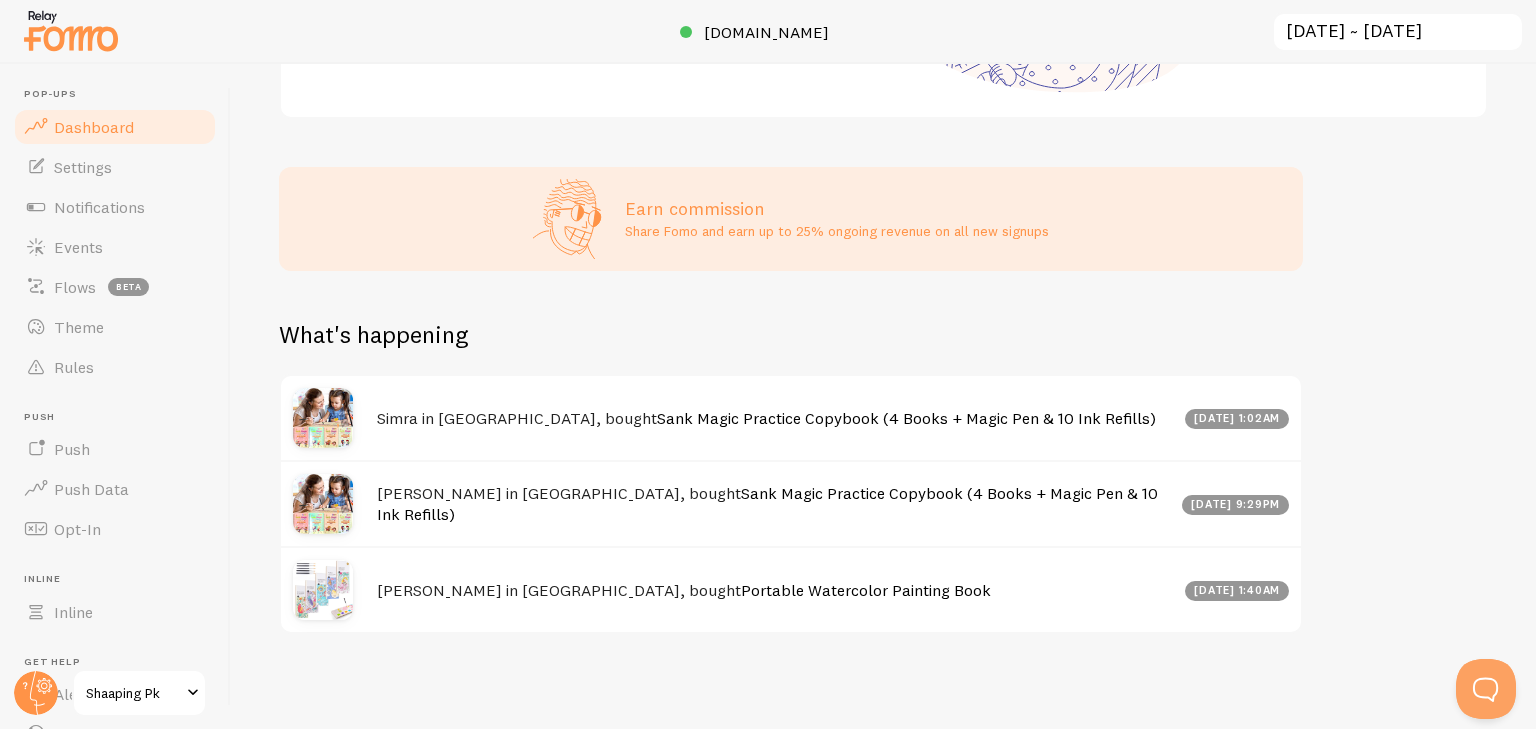 scroll, scrollTop: 453, scrollLeft: 0, axis: vertical 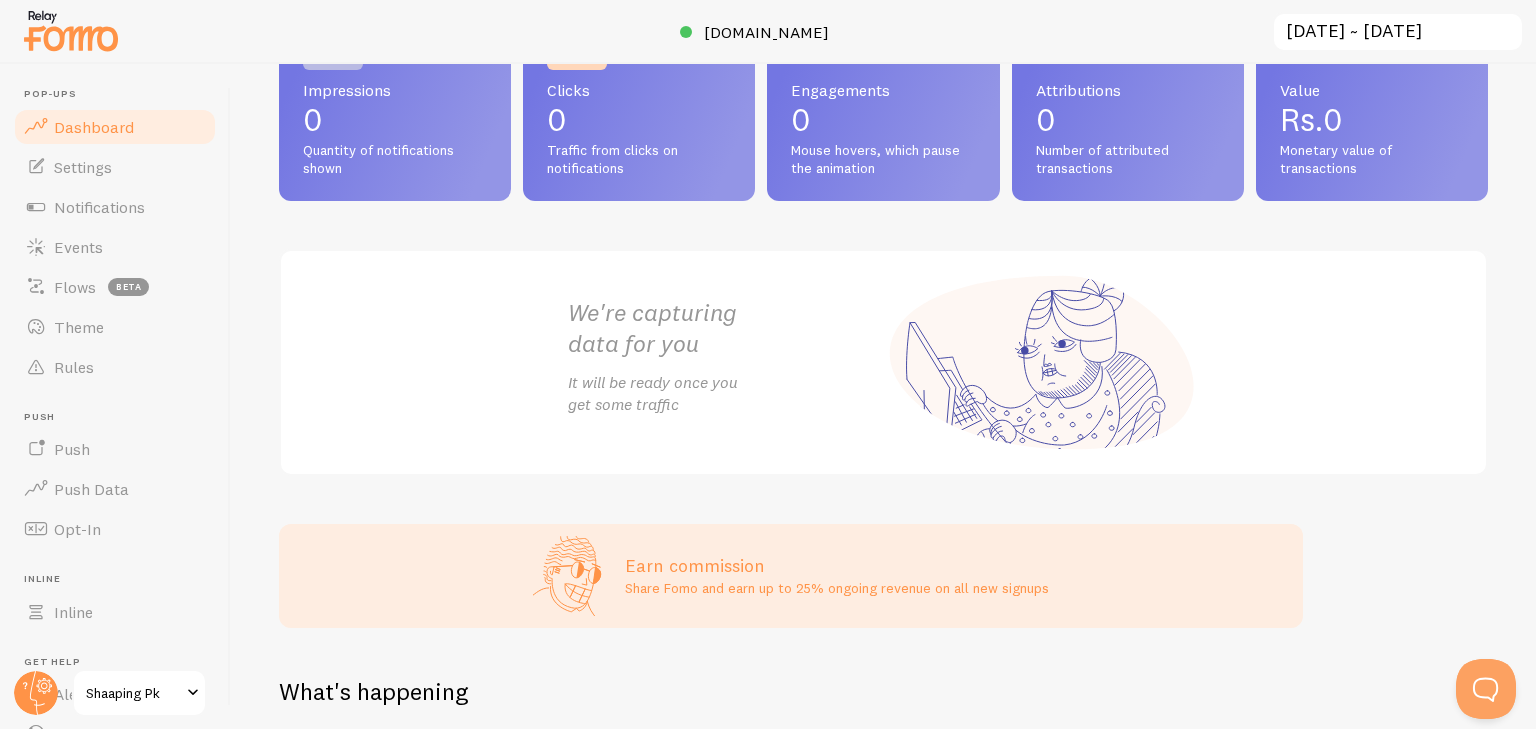 click on "We're capturing  data for you     It will be ready once you  get some traffic" at bounding box center (884, 362) 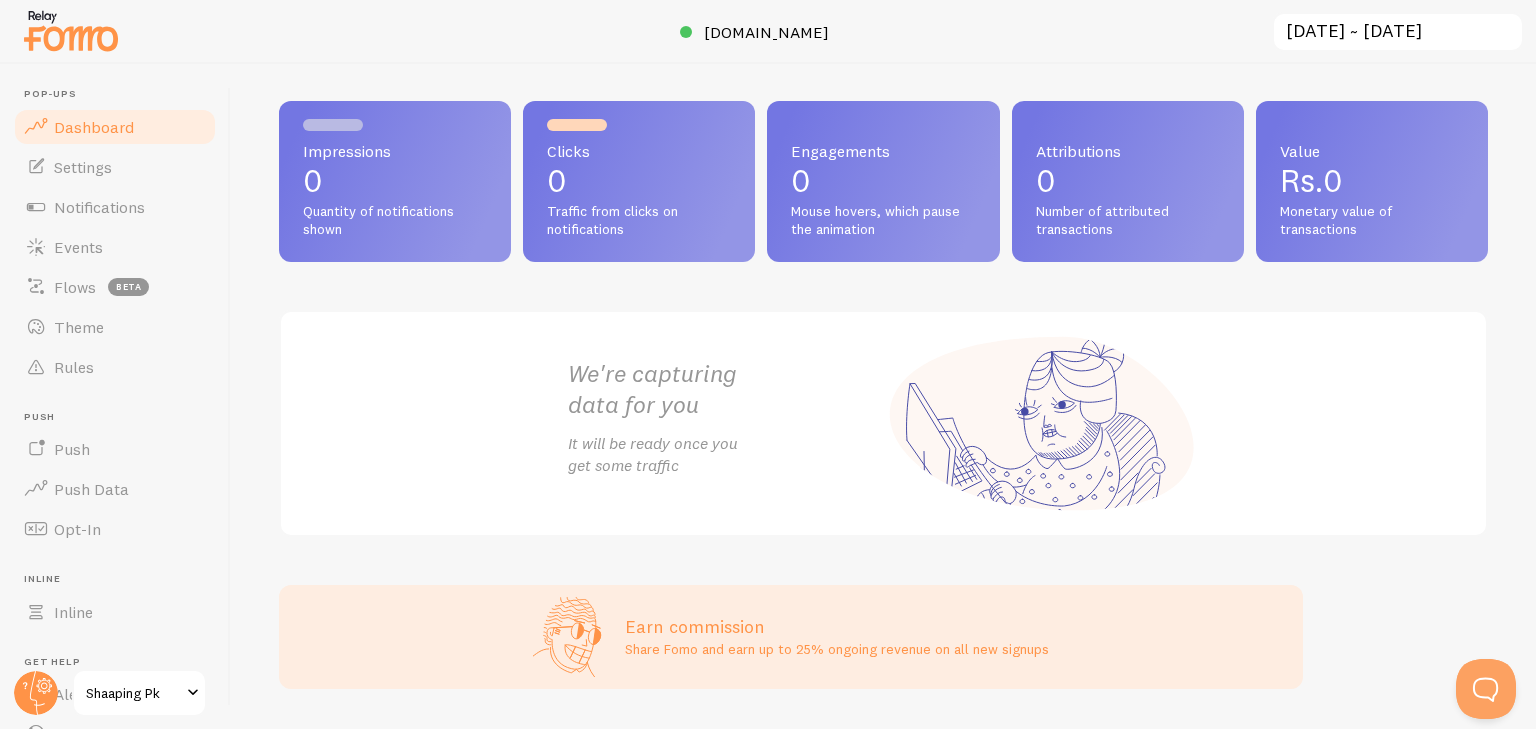 scroll, scrollTop: 0, scrollLeft: 0, axis: both 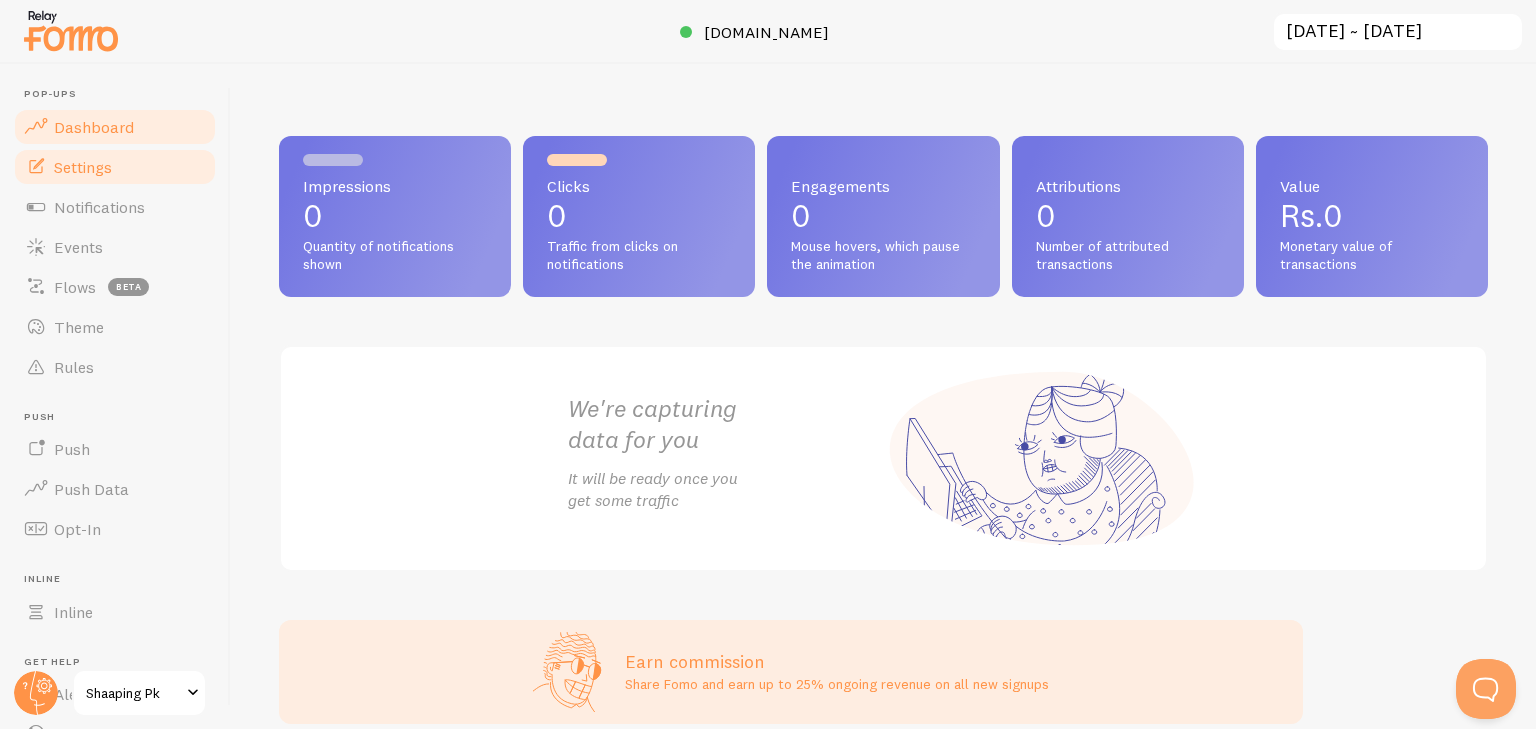 click on "Settings" at bounding box center (83, 167) 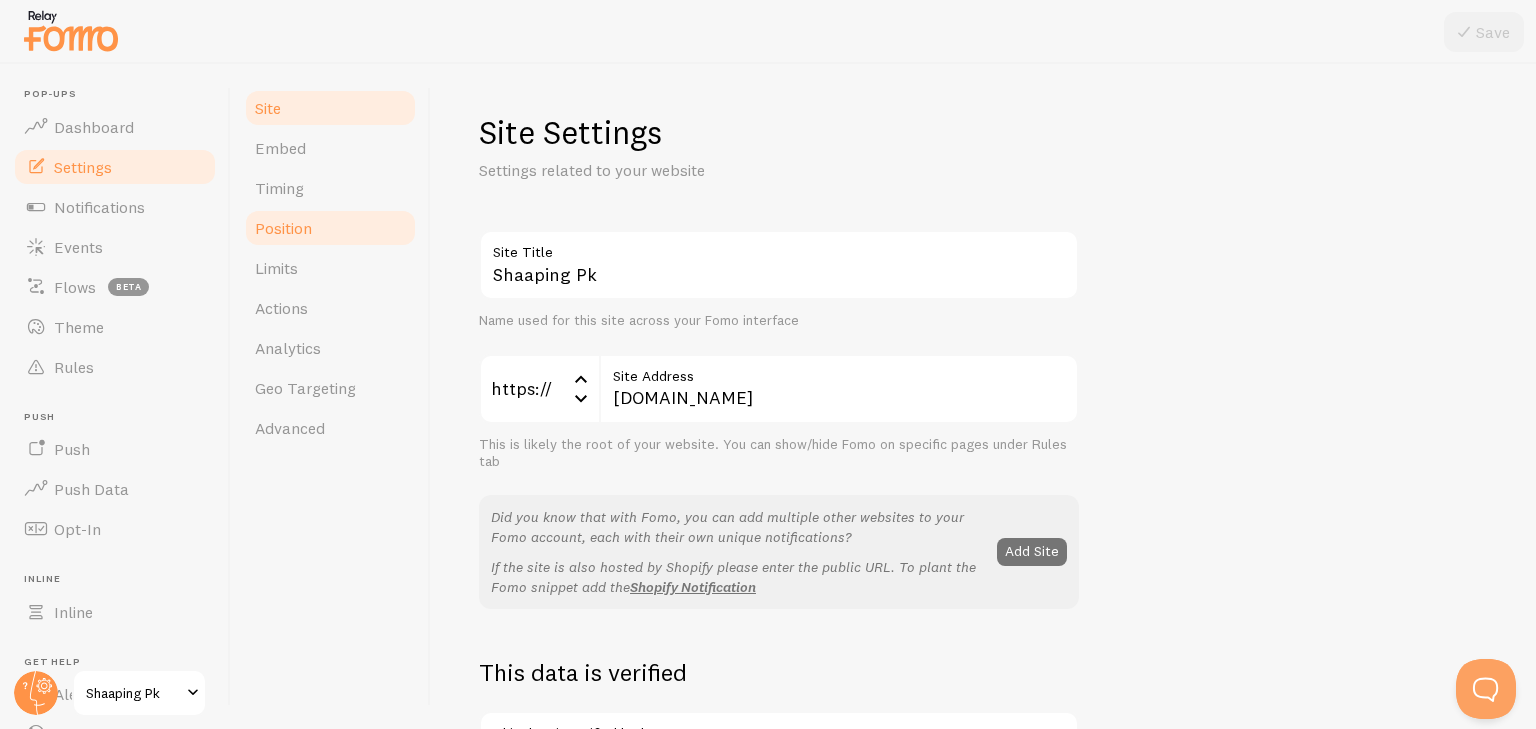 click on "Position" at bounding box center (283, 228) 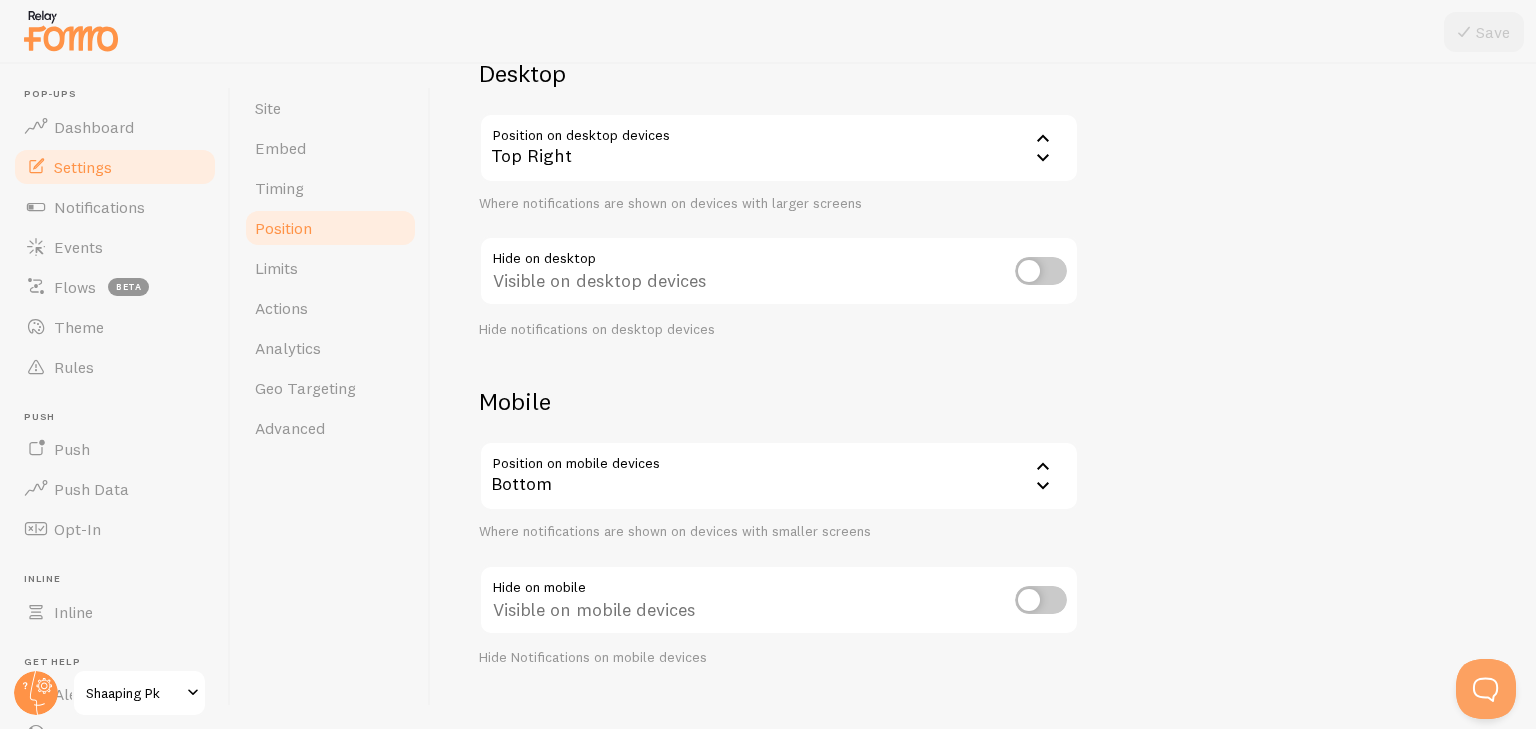 scroll, scrollTop: 205, scrollLeft: 0, axis: vertical 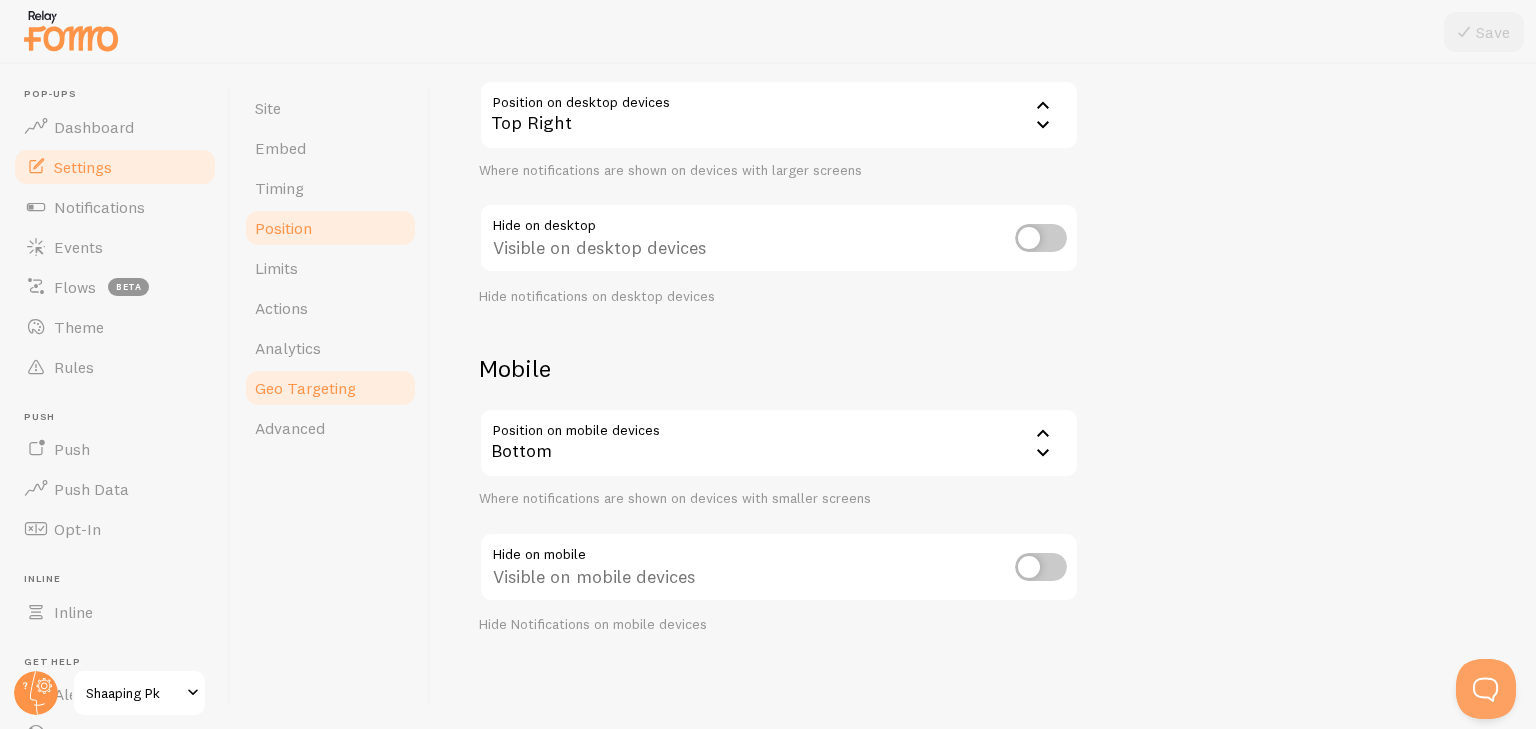 click on "Geo Targeting" at bounding box center (305, 388) 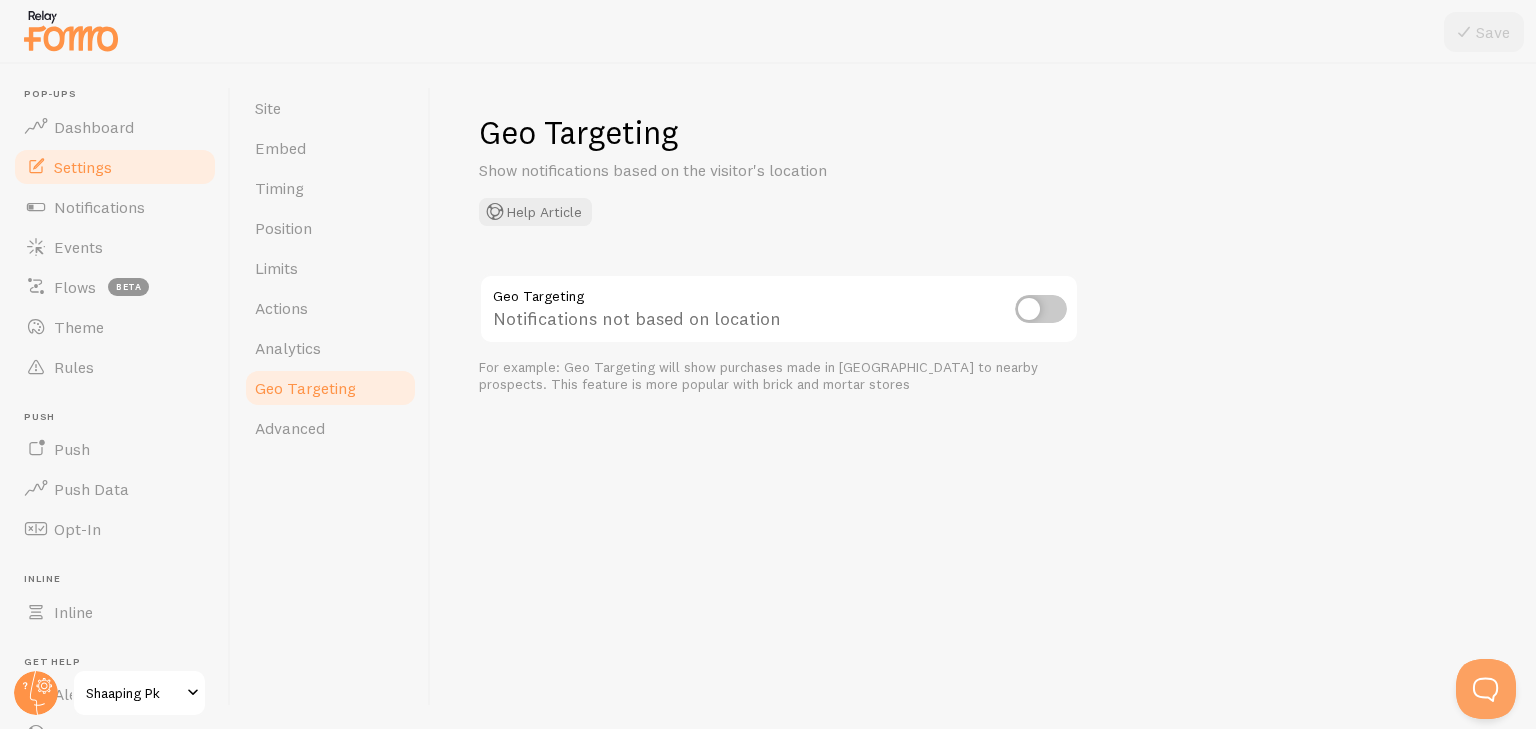 click at bounding box center [1041, 309] 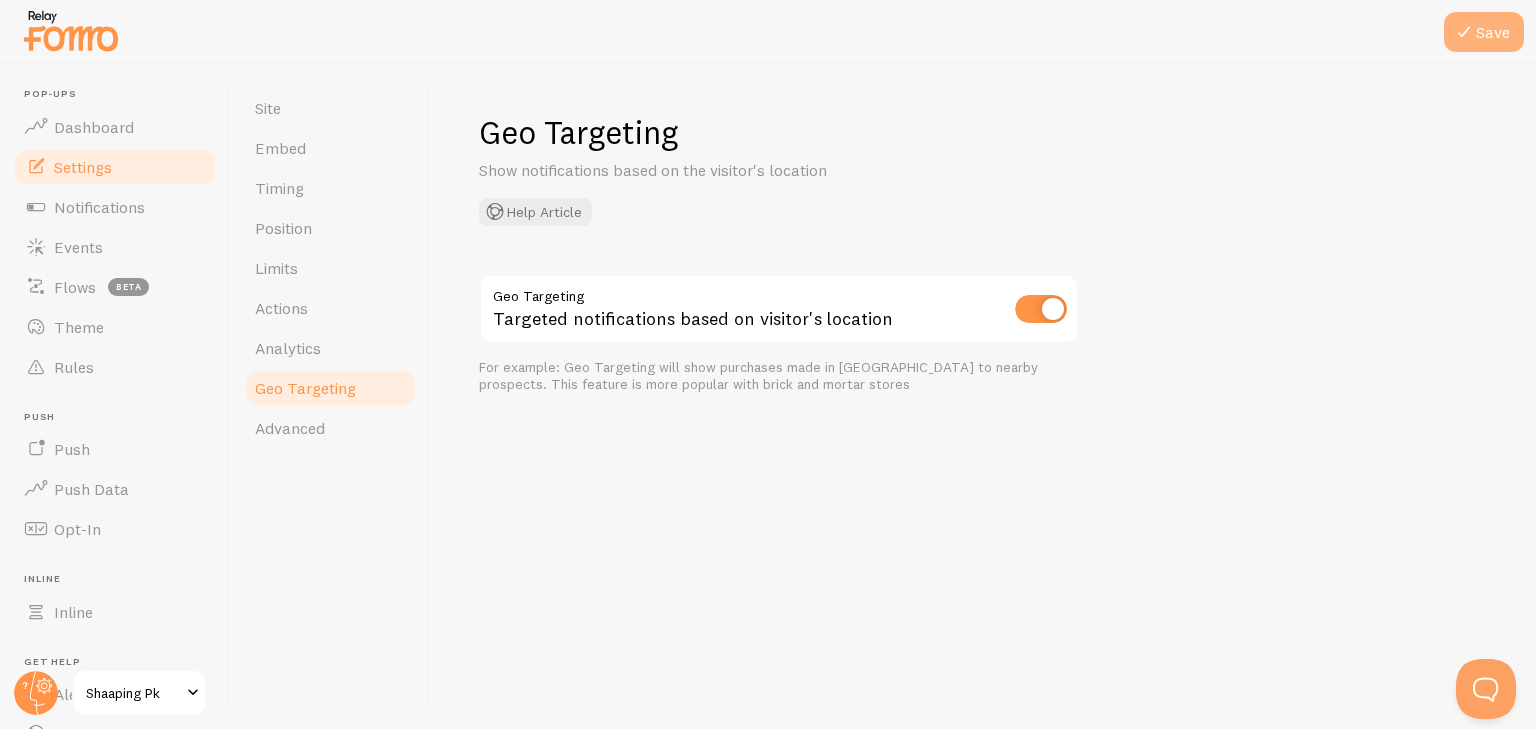 click on "Save" at bounding box center [1484, 32] 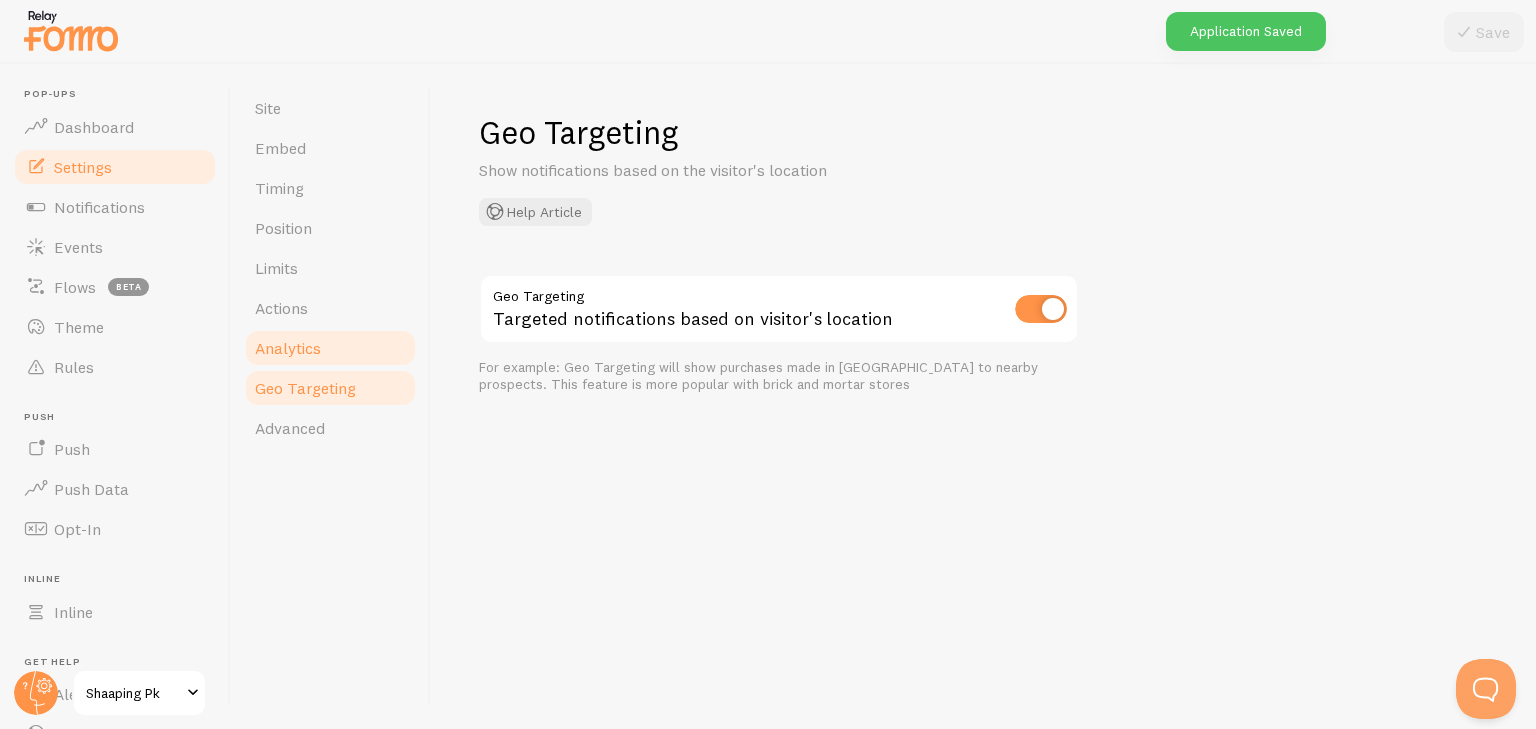click on "Analytics" at bounding box center (330, 348) 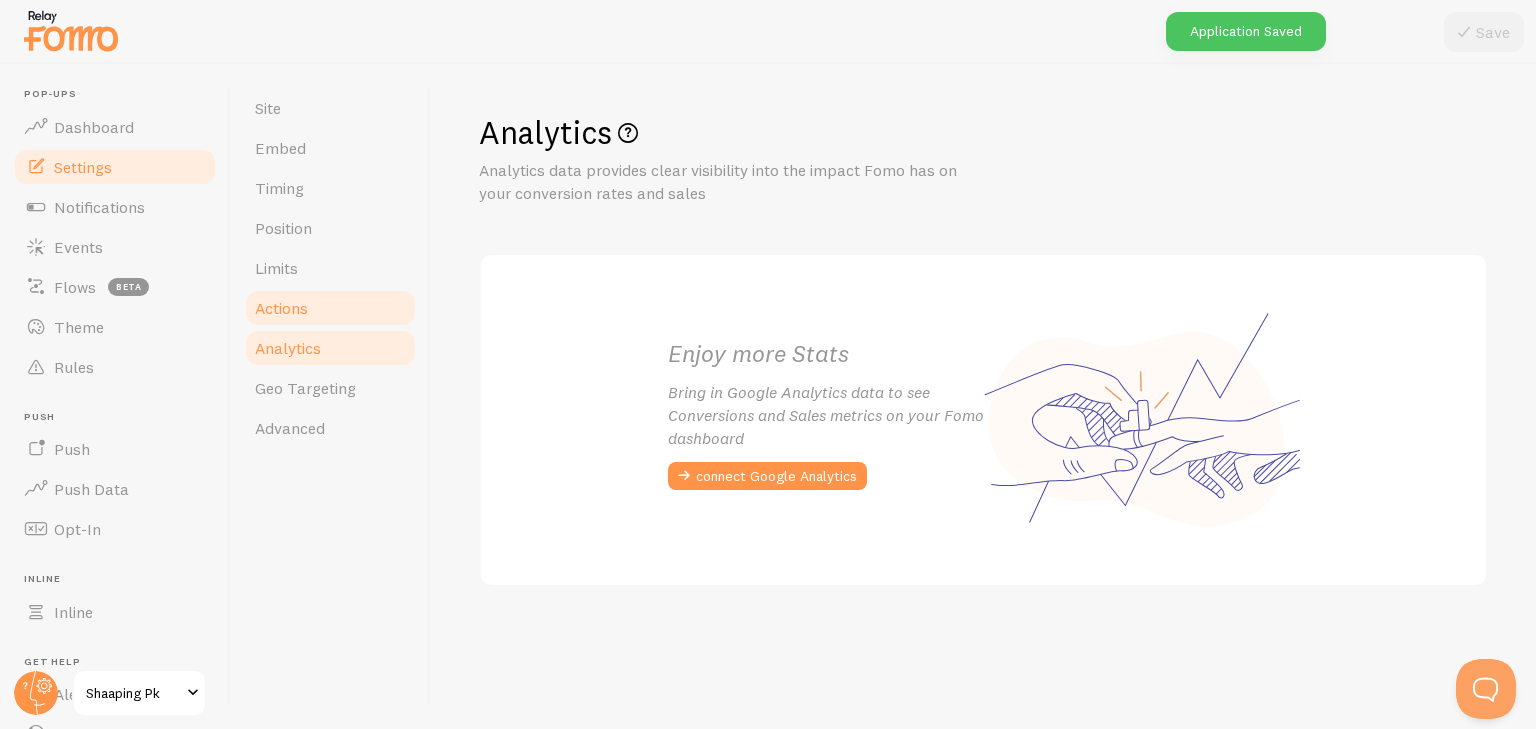 click on "Actions" at bounding box center [330, 308] 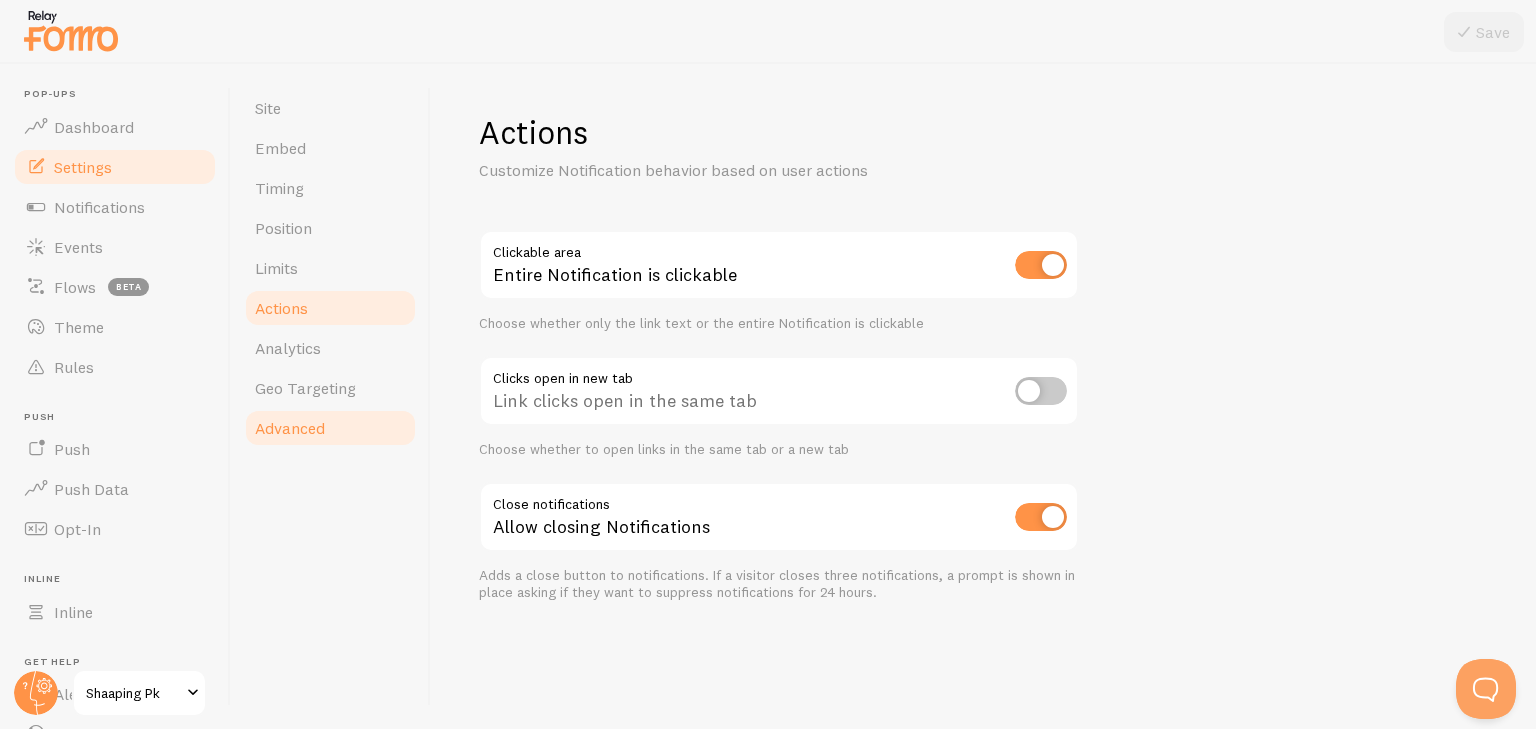 click on "Advanced" at bounding box center [330, 428] 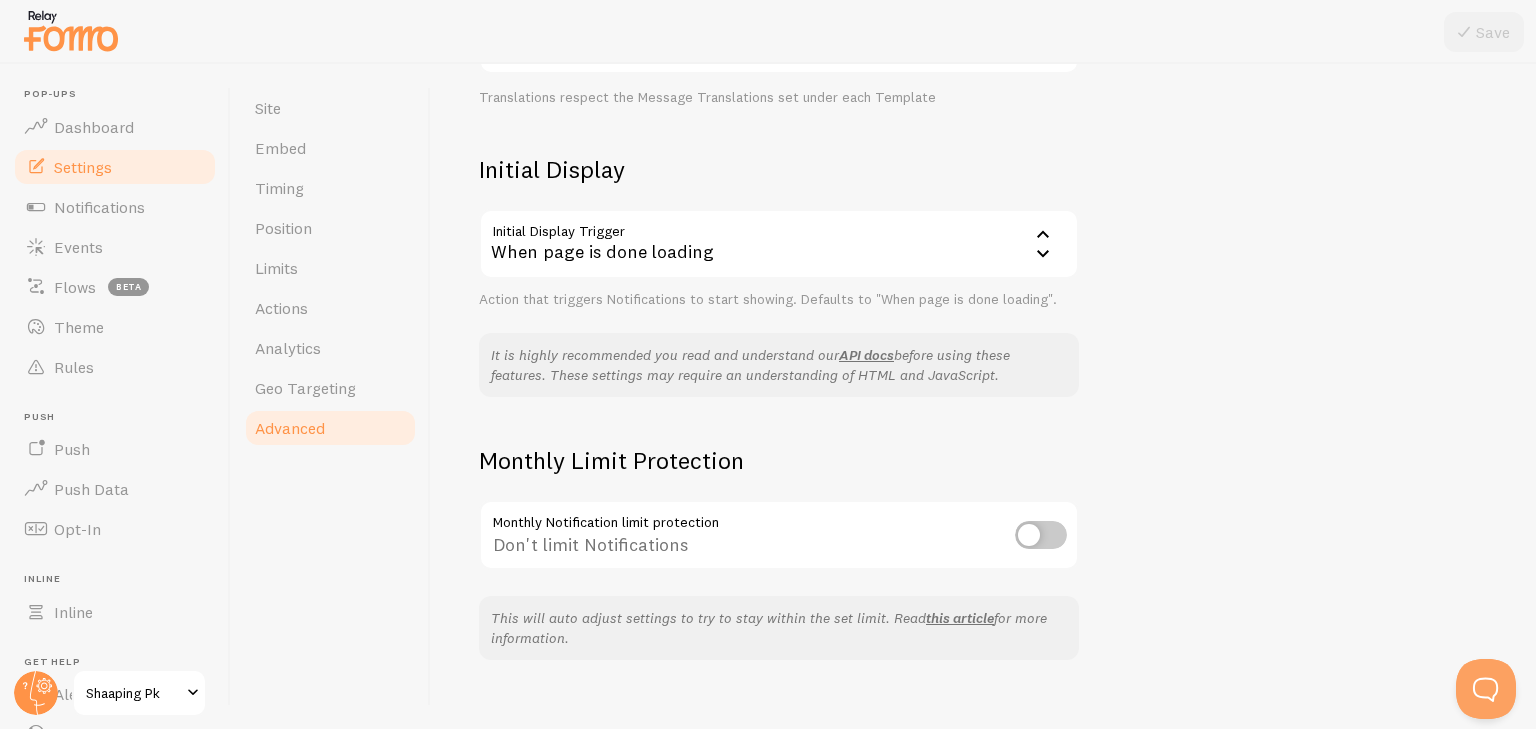 scroll, scrollTop: 430, scrollLeft: 0, axis: vertical 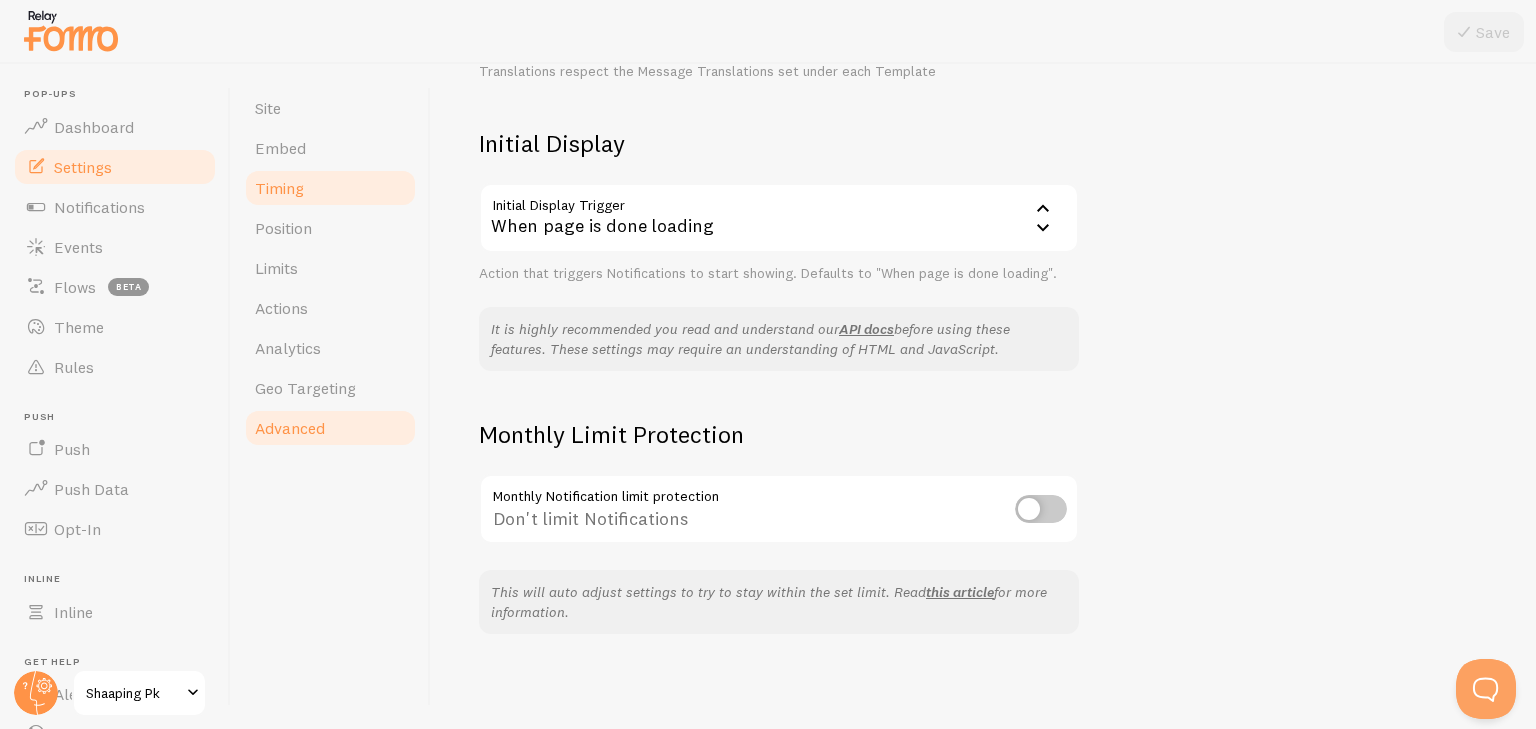 click on "Timing" at bounding box center (330, 188) 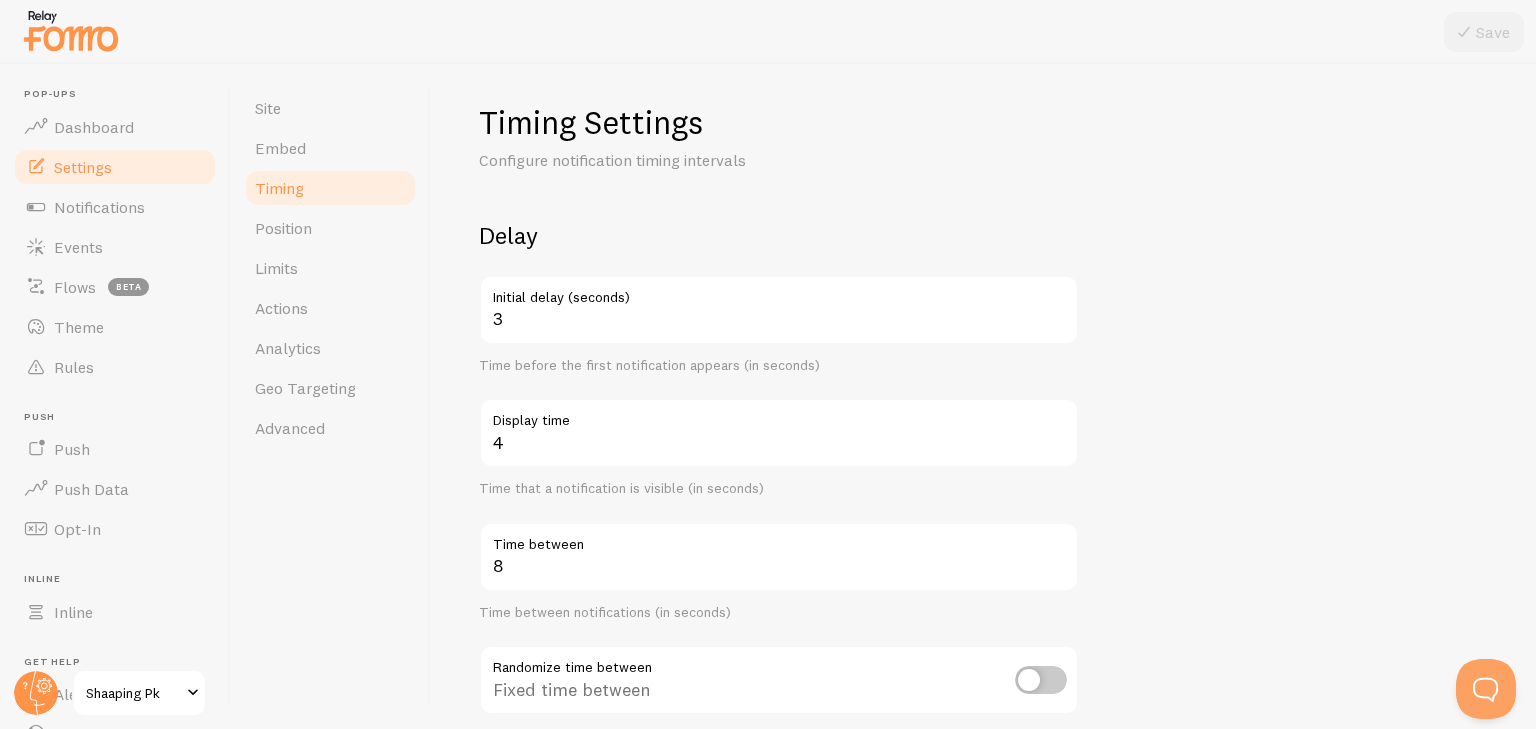 scroll, scrollTop: 0, scrollLeft: 0, axis: both 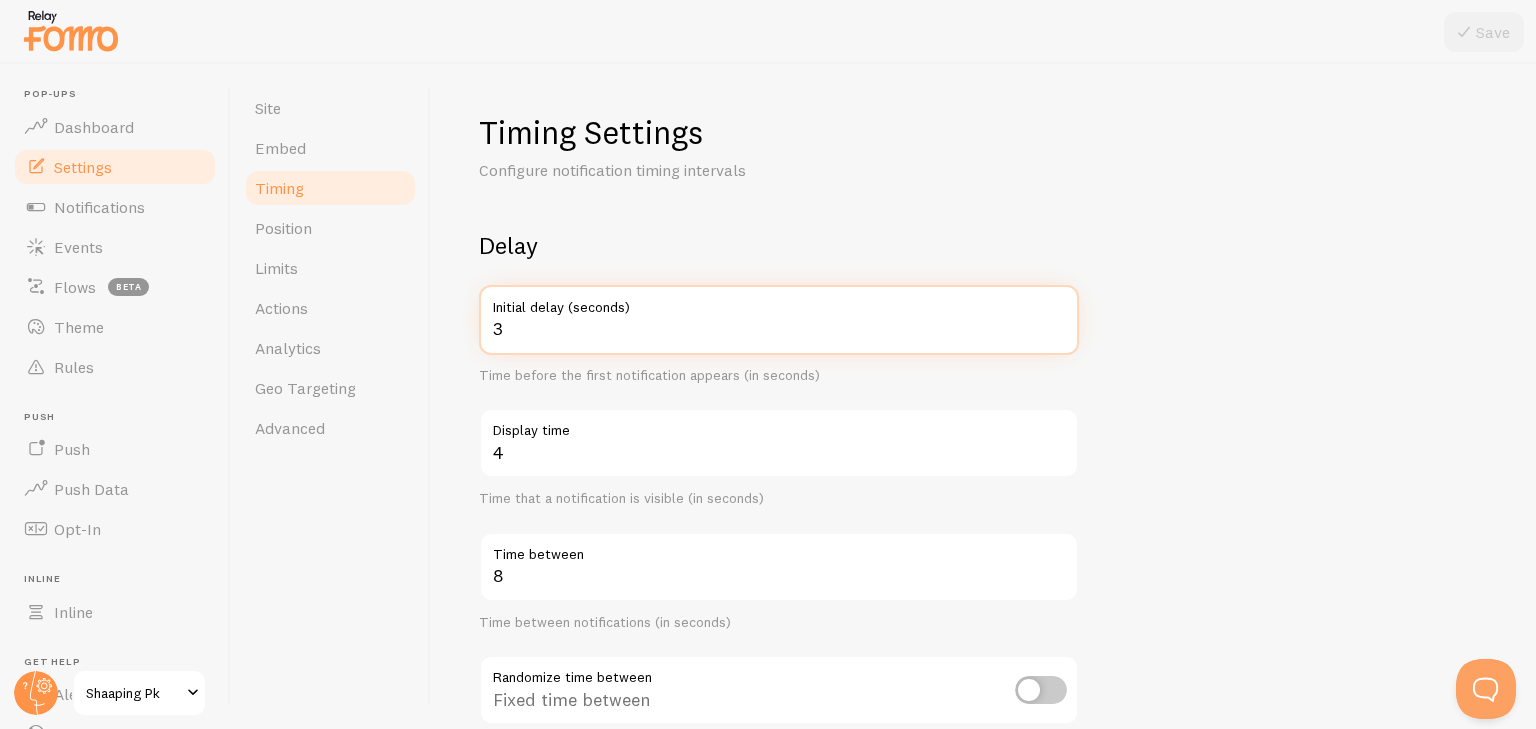 click on "3" at bounding box center [779, 320] 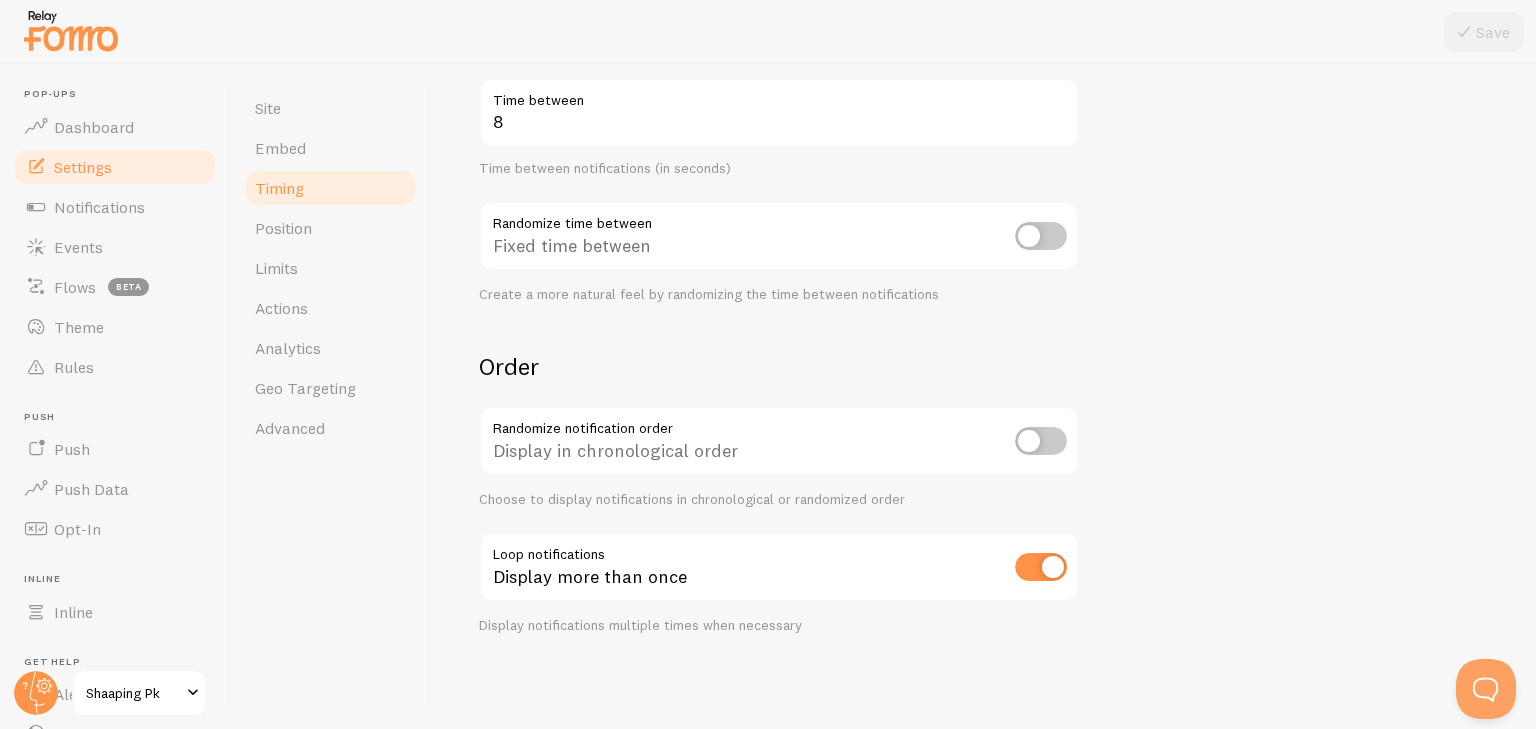 scroll, scrollTop: 455, scrollLeft: 0, axis: vertical 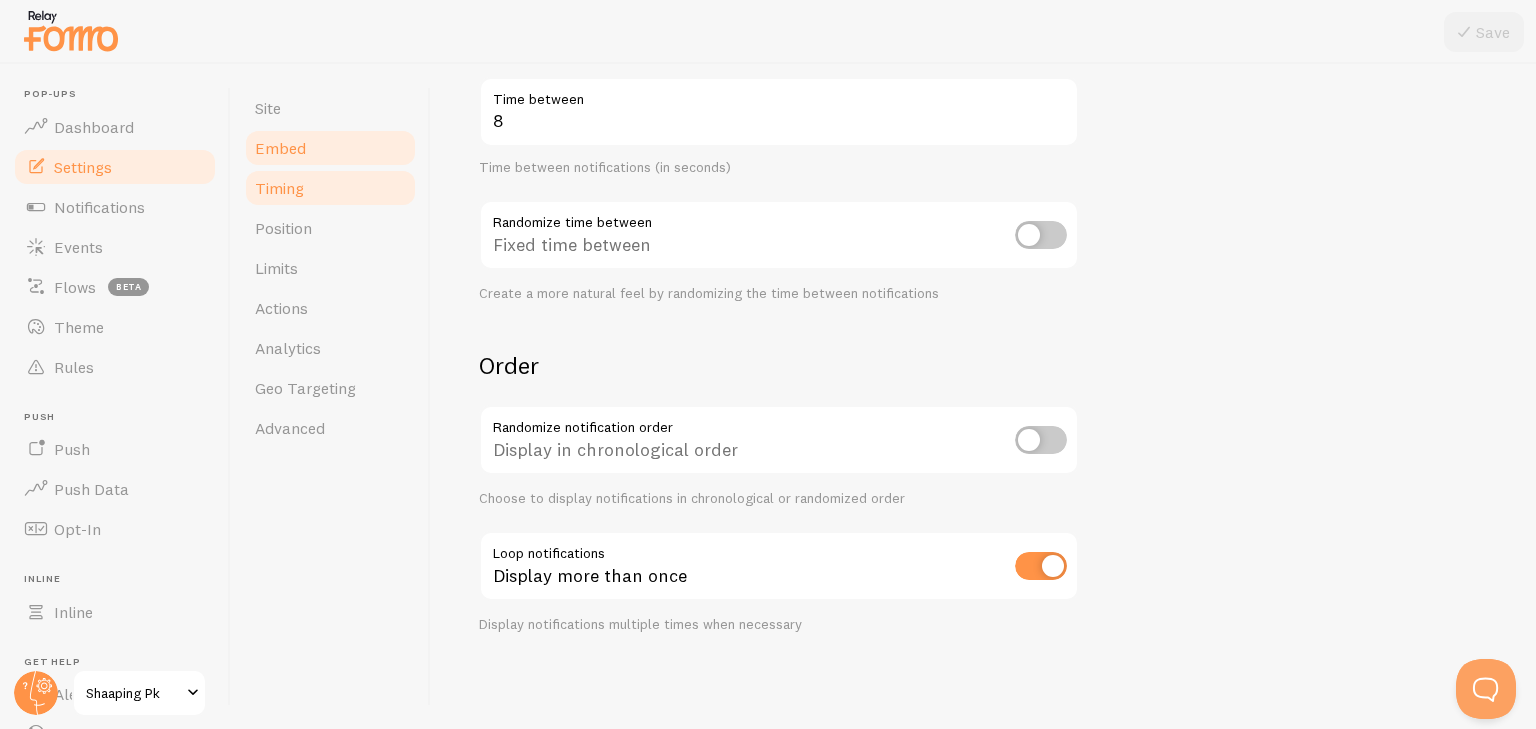 click on "Embed" at bounding box center (280, 148) 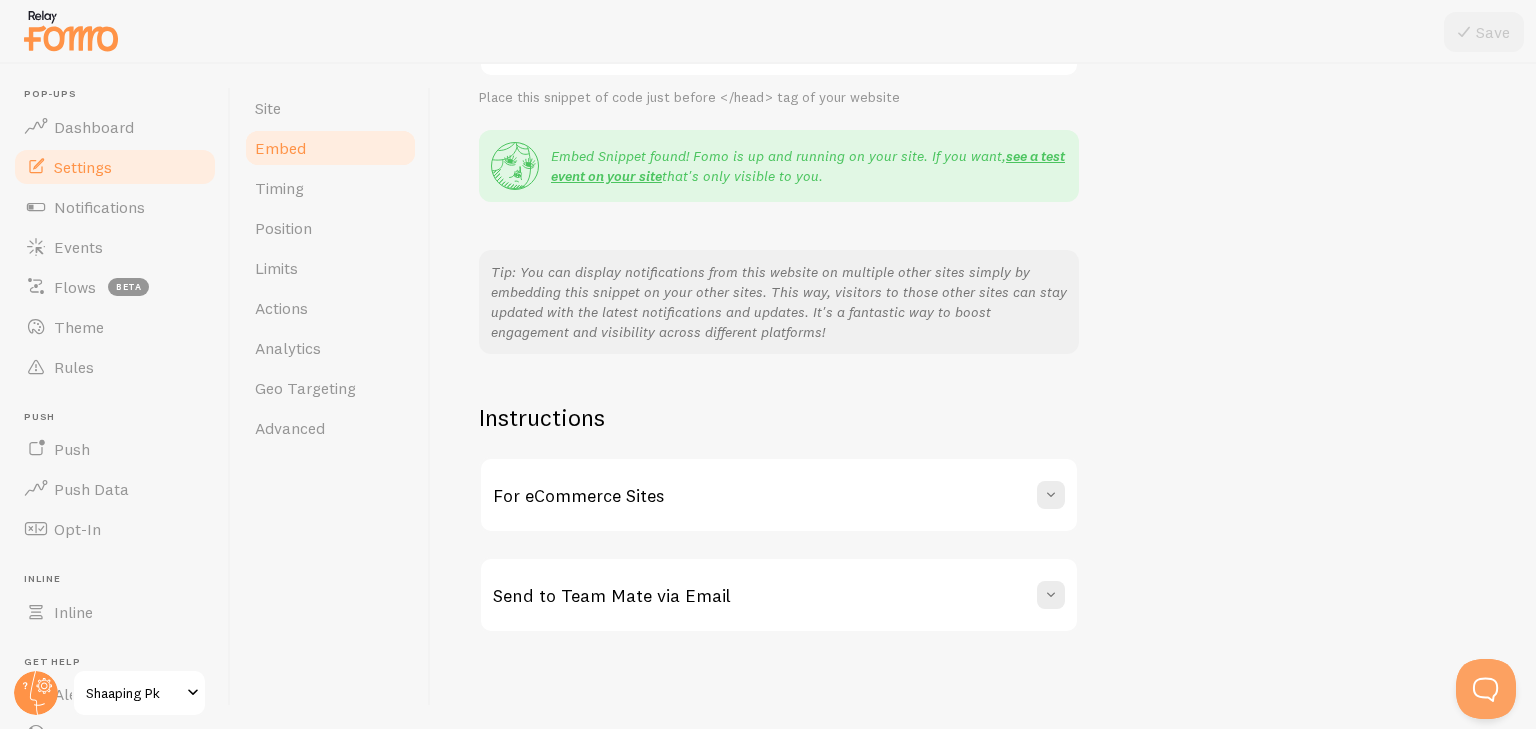 scroll, scrollTop: 0, scrollLeft: 0, axis: both 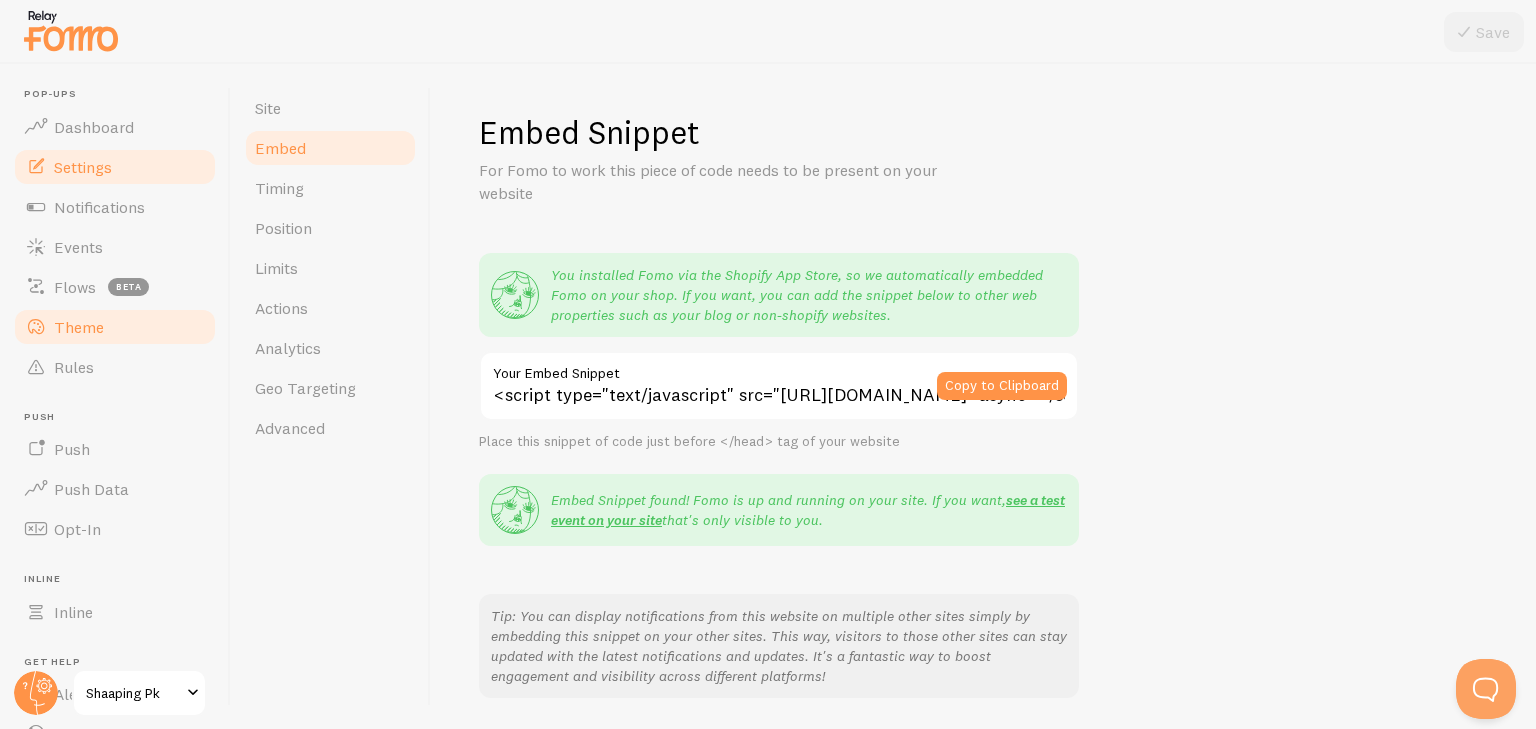 click on "Theme" at bounding box center [115, 327] 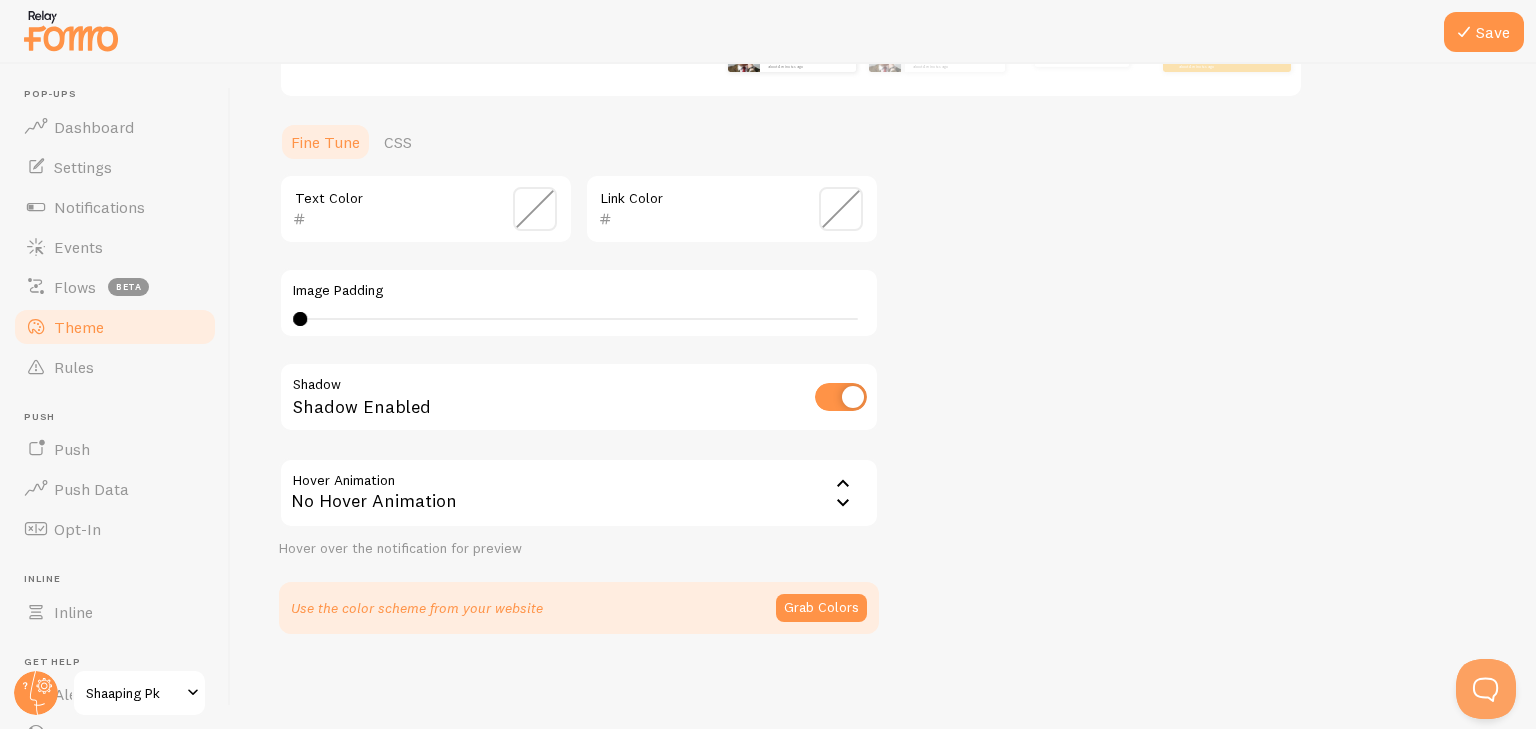 scroll, scrollTop: 0, scrollLeft: 0, axis: both 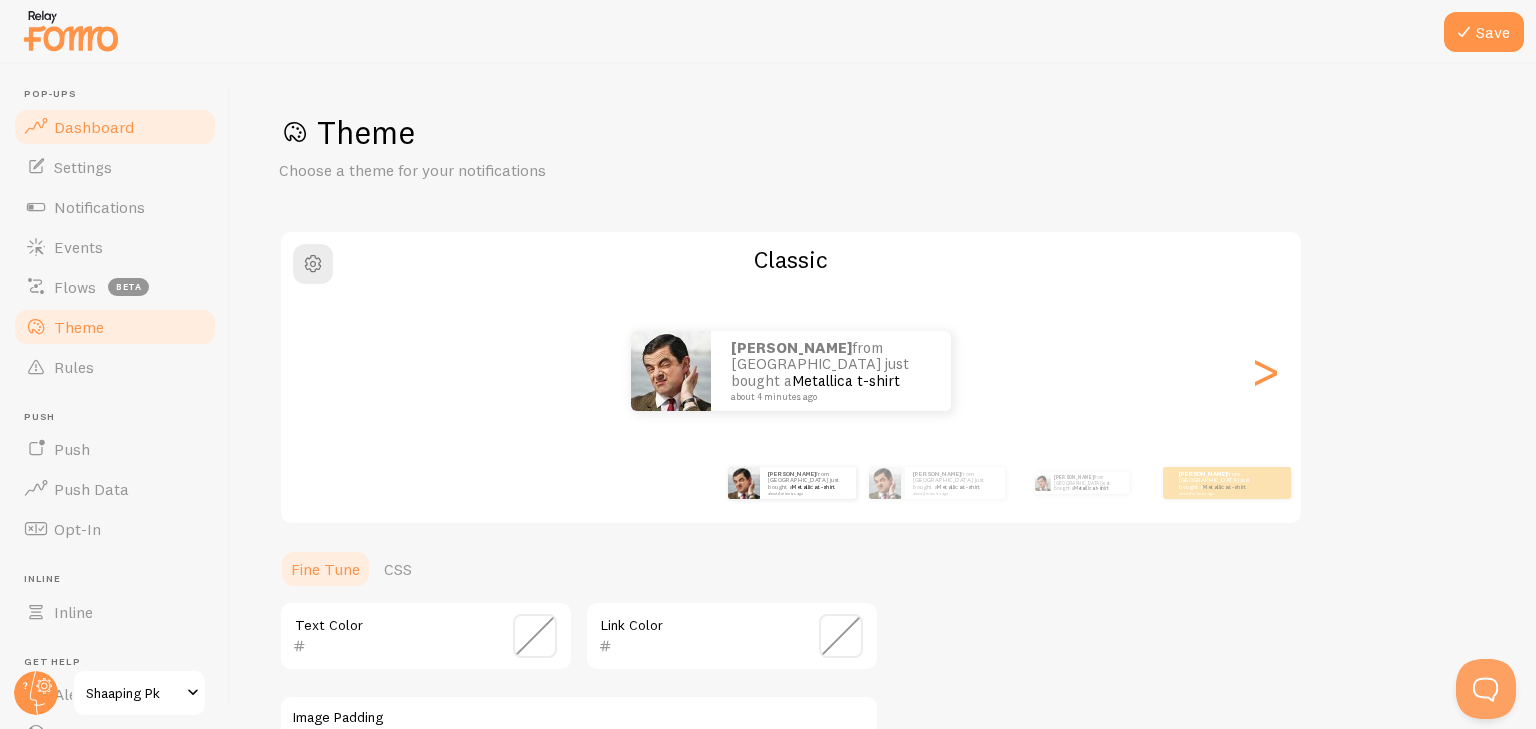 click on "Dashboard" at bounding box center (115, 127) 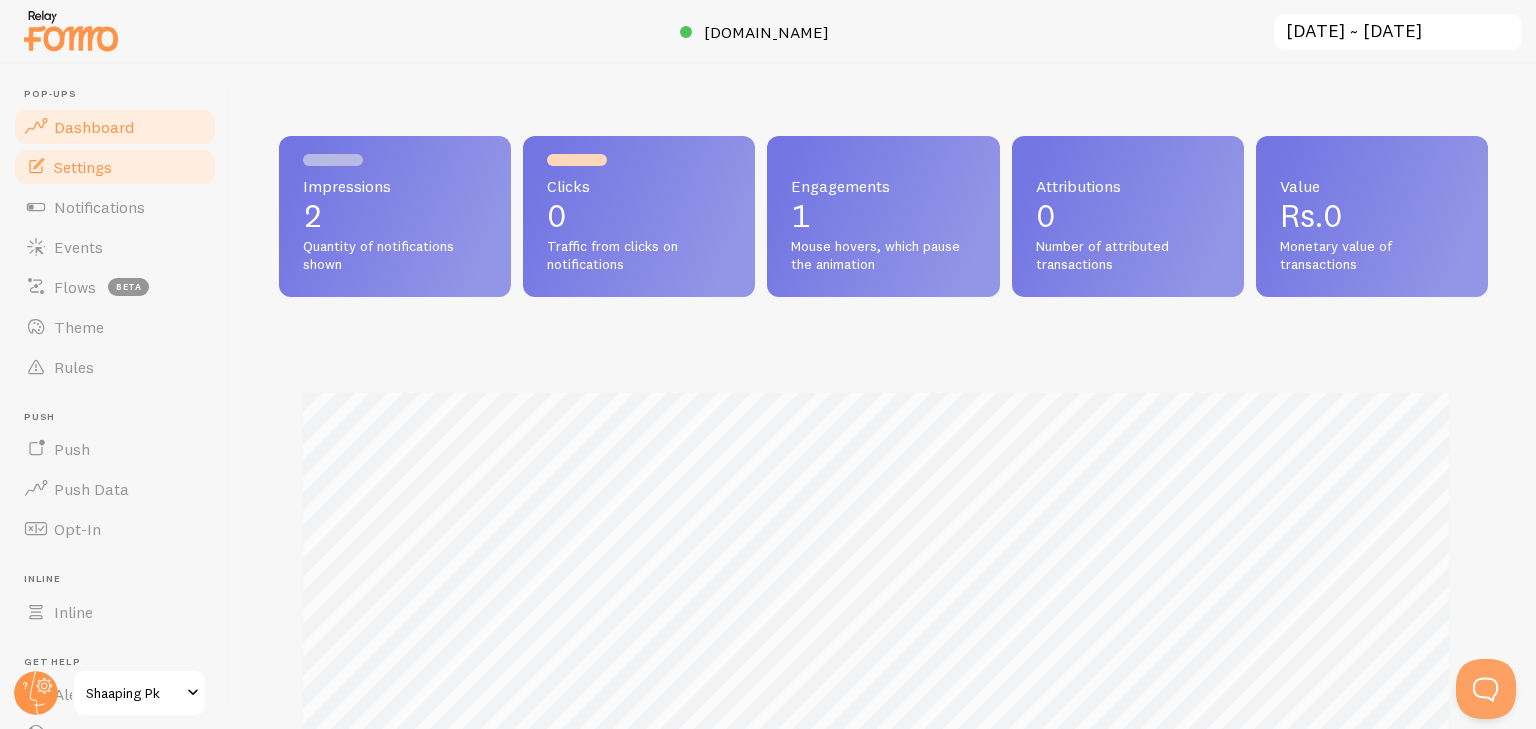 scroll, scrollTop: 999474, scrollLeft: 998806, axis: both 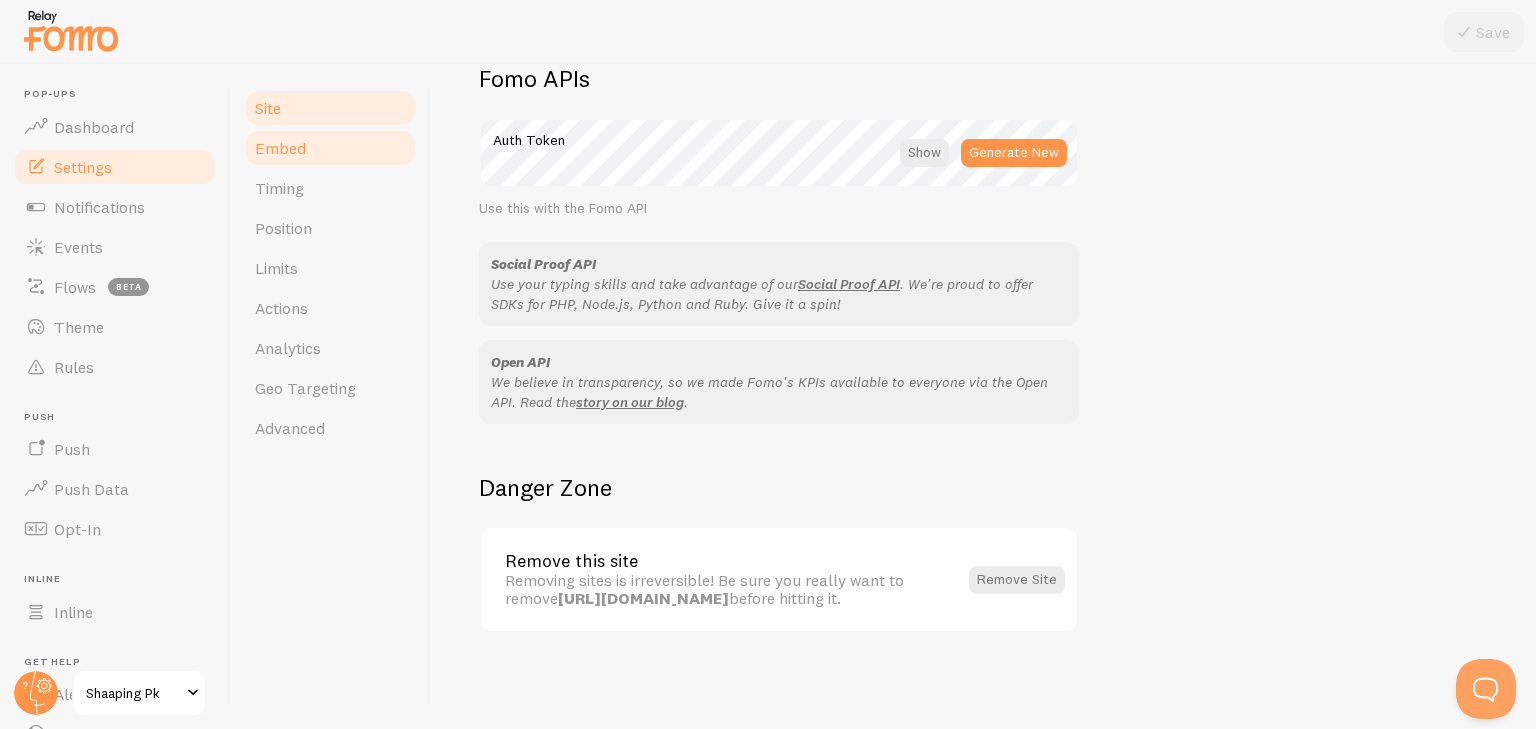 click on "Embed" at bounding box center (330, 148) 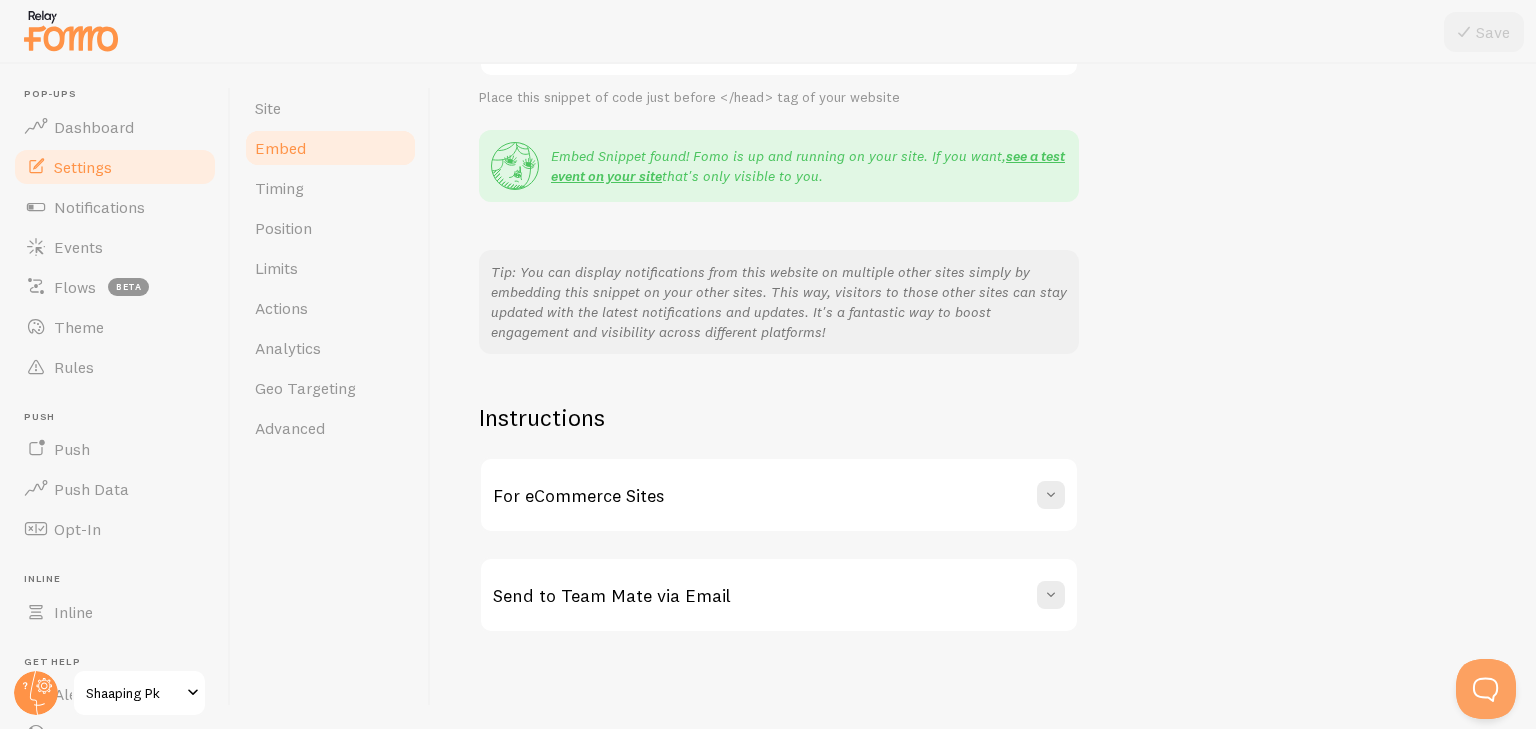 scroll, scrollTop: 0, scrollLeft: 0, axis: both 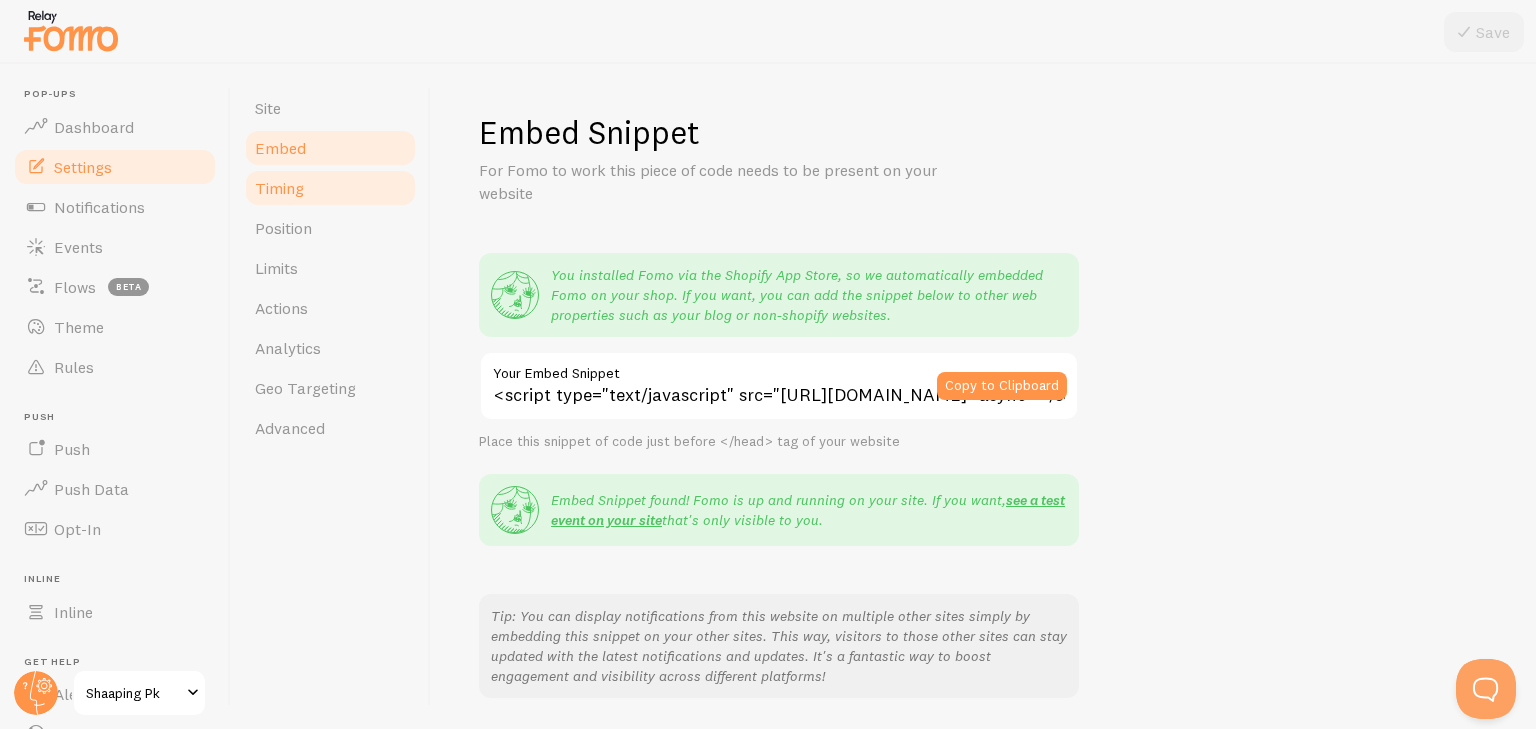 click on "Timing" at bounding box center (330, 188) 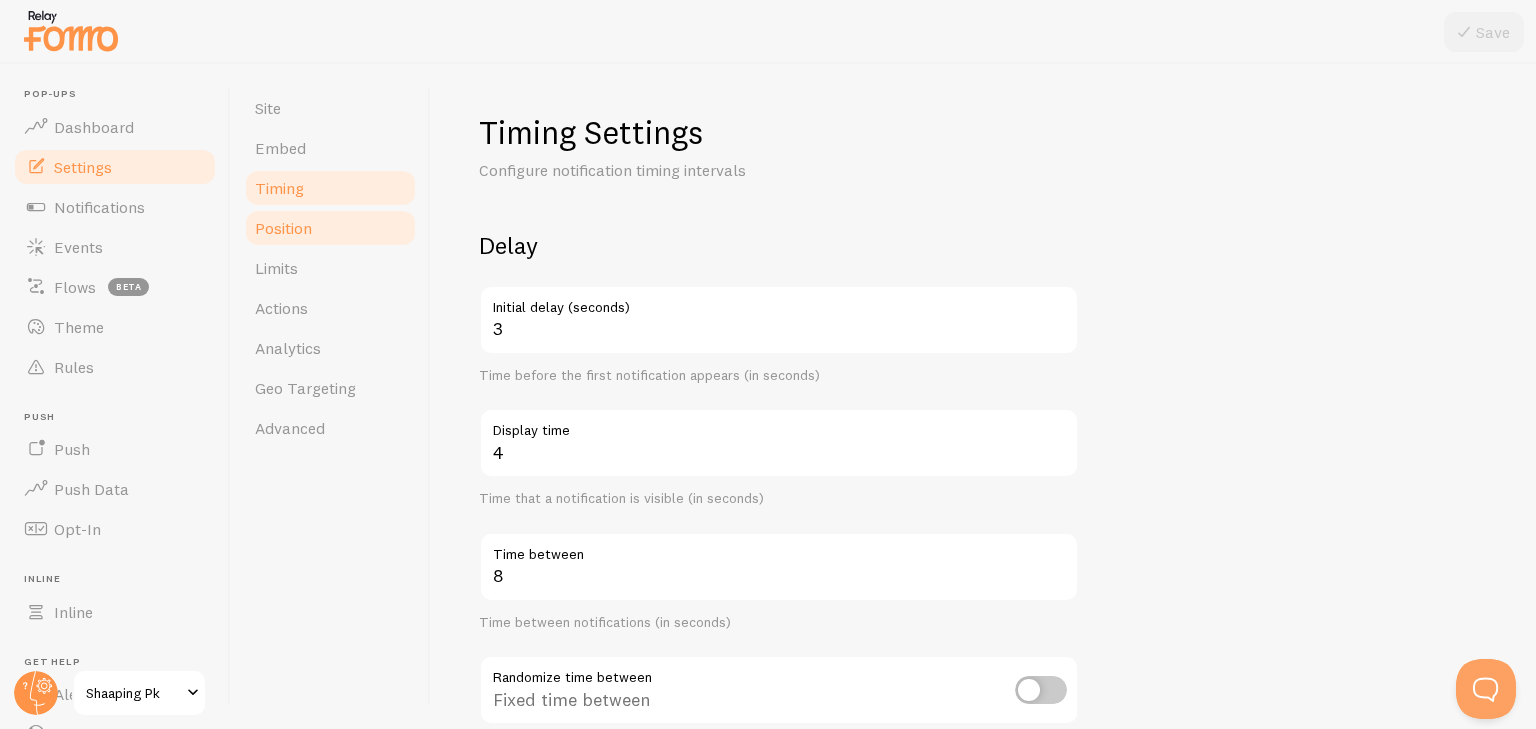 click on "Position" at bounding box center [330, 228] 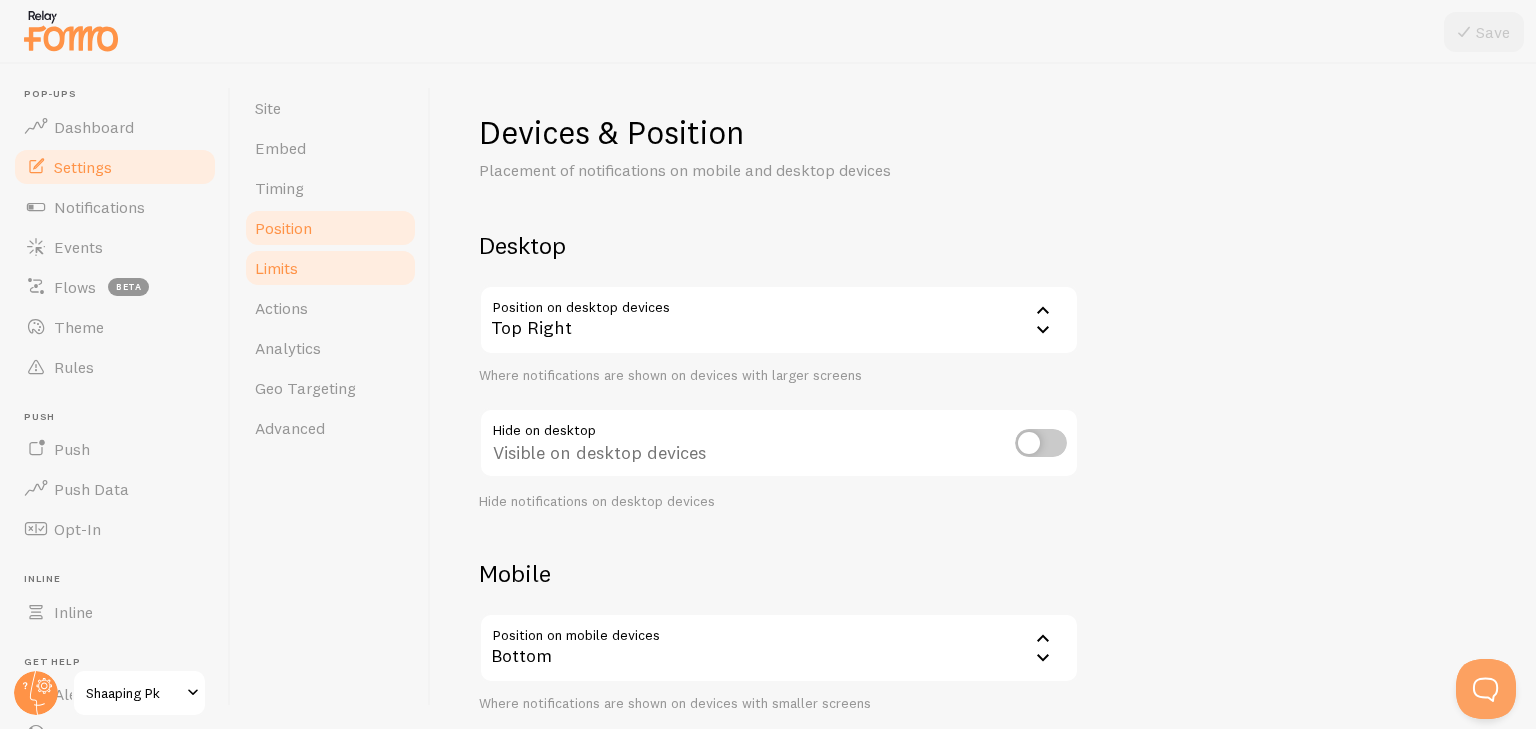click on "Limits" at bounding box center (330, 268) 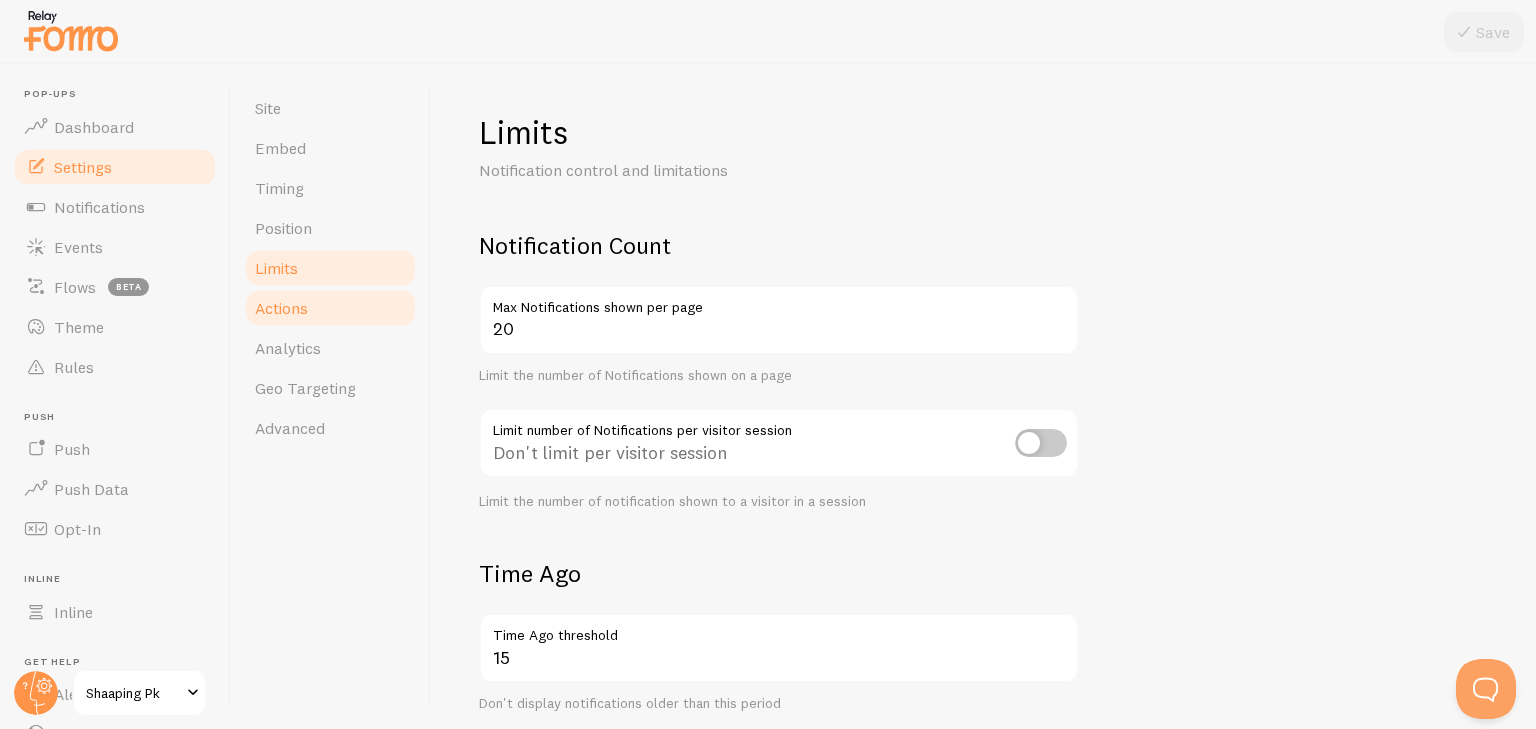 click on "Actions" at bounding box center (330, 308) 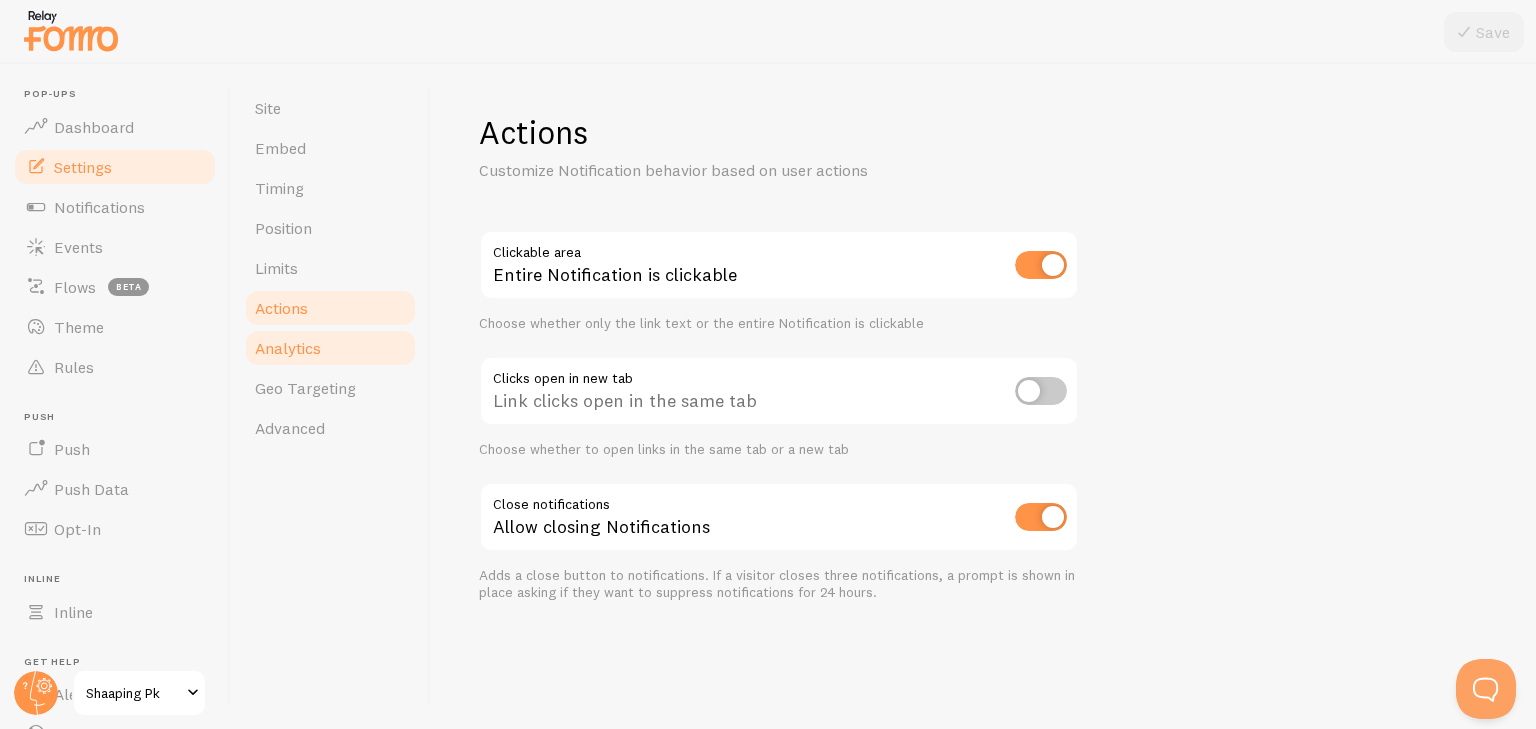 click on "Analytics" at bounding box center [330, 348] 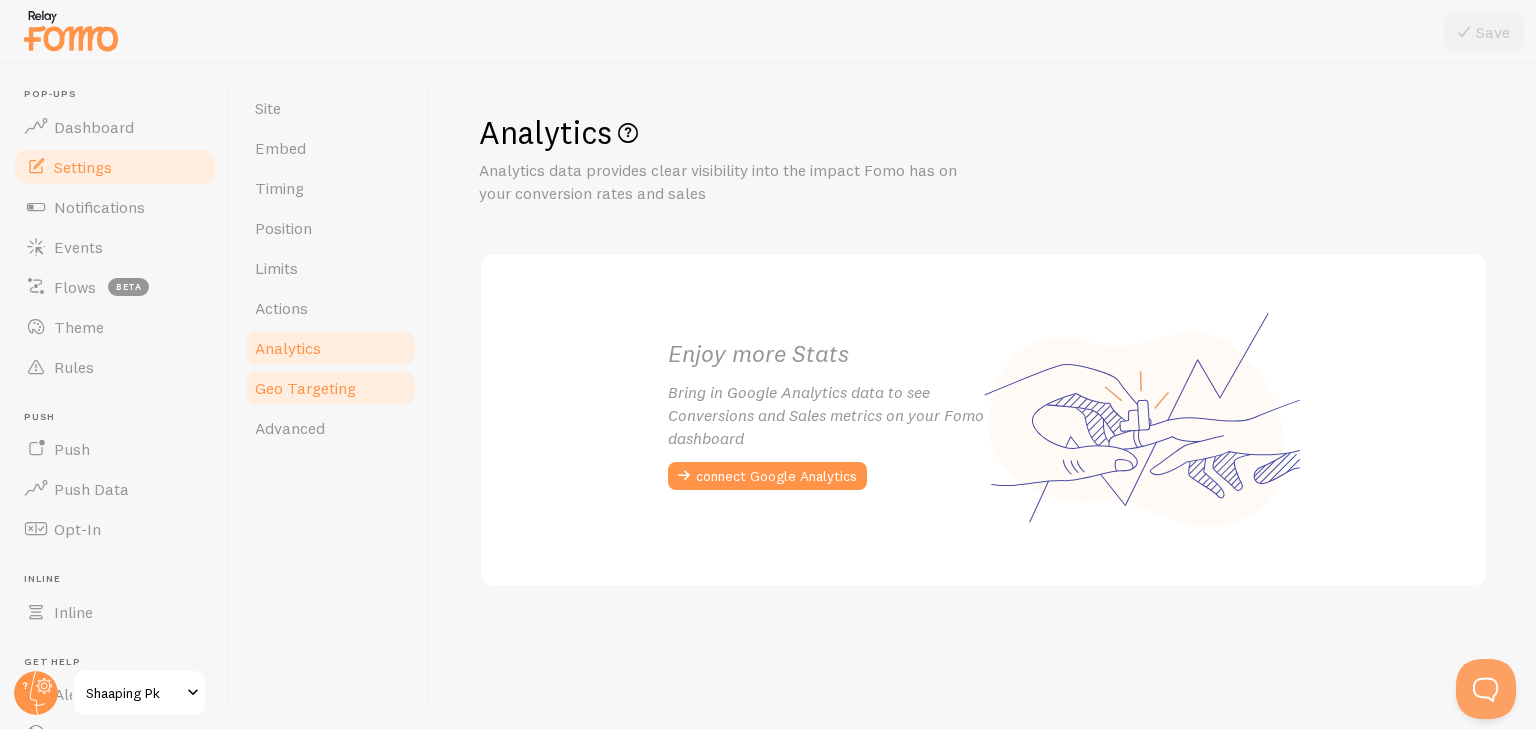 click on "Geo Targeting" at bounding box center (330, 388) 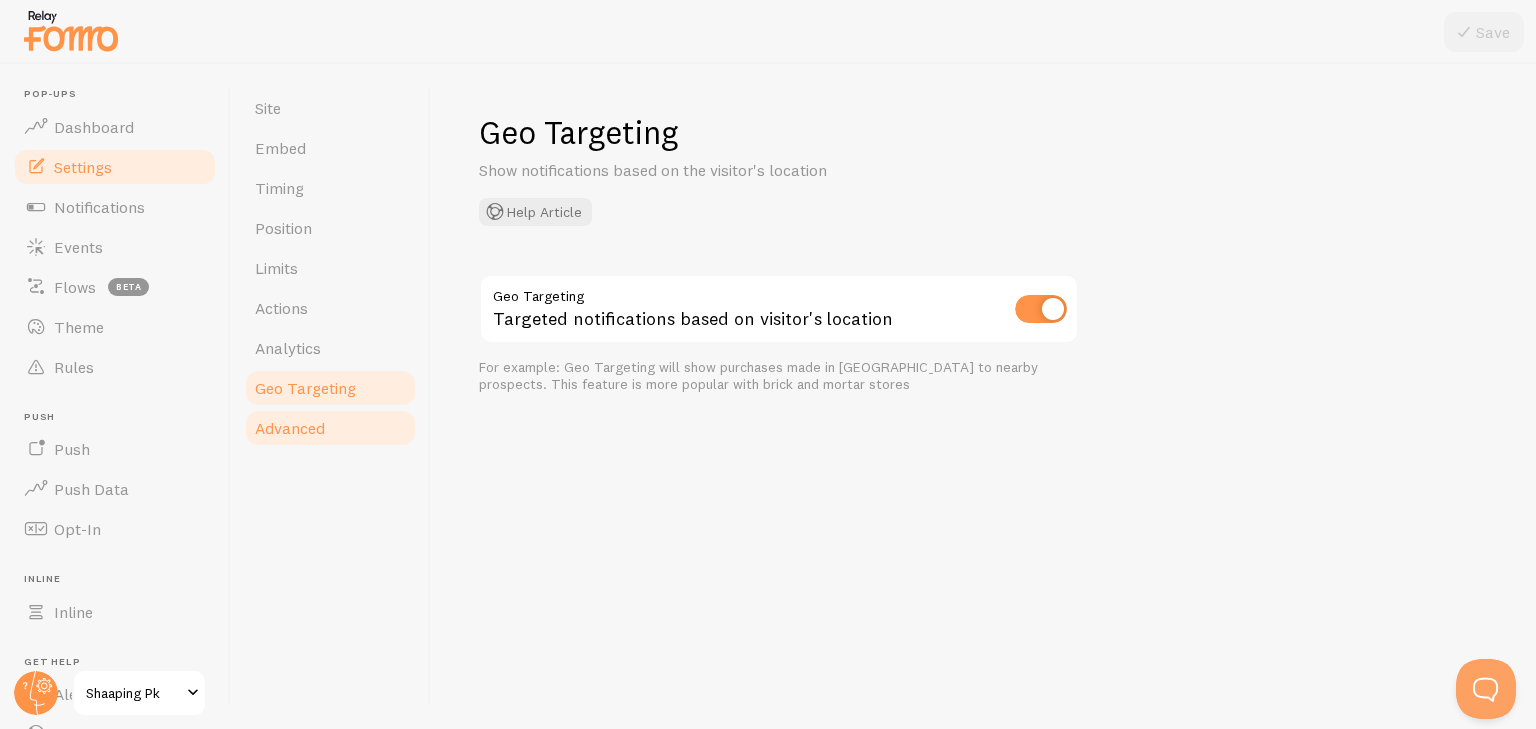 click on "Advanced" at bounding box center [290, 428] 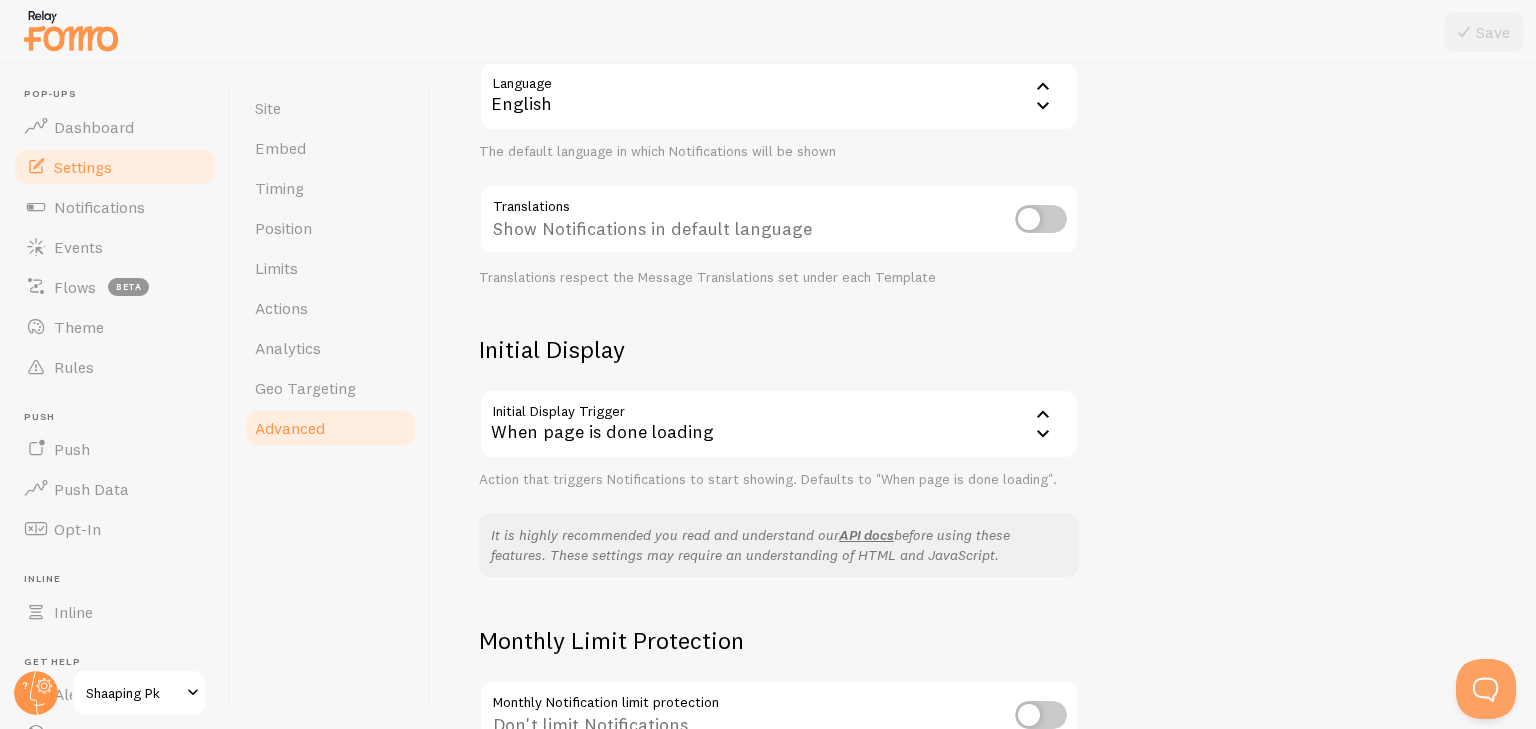 scroll, scrollTop: 0, scrollLeft: 0, axis: both 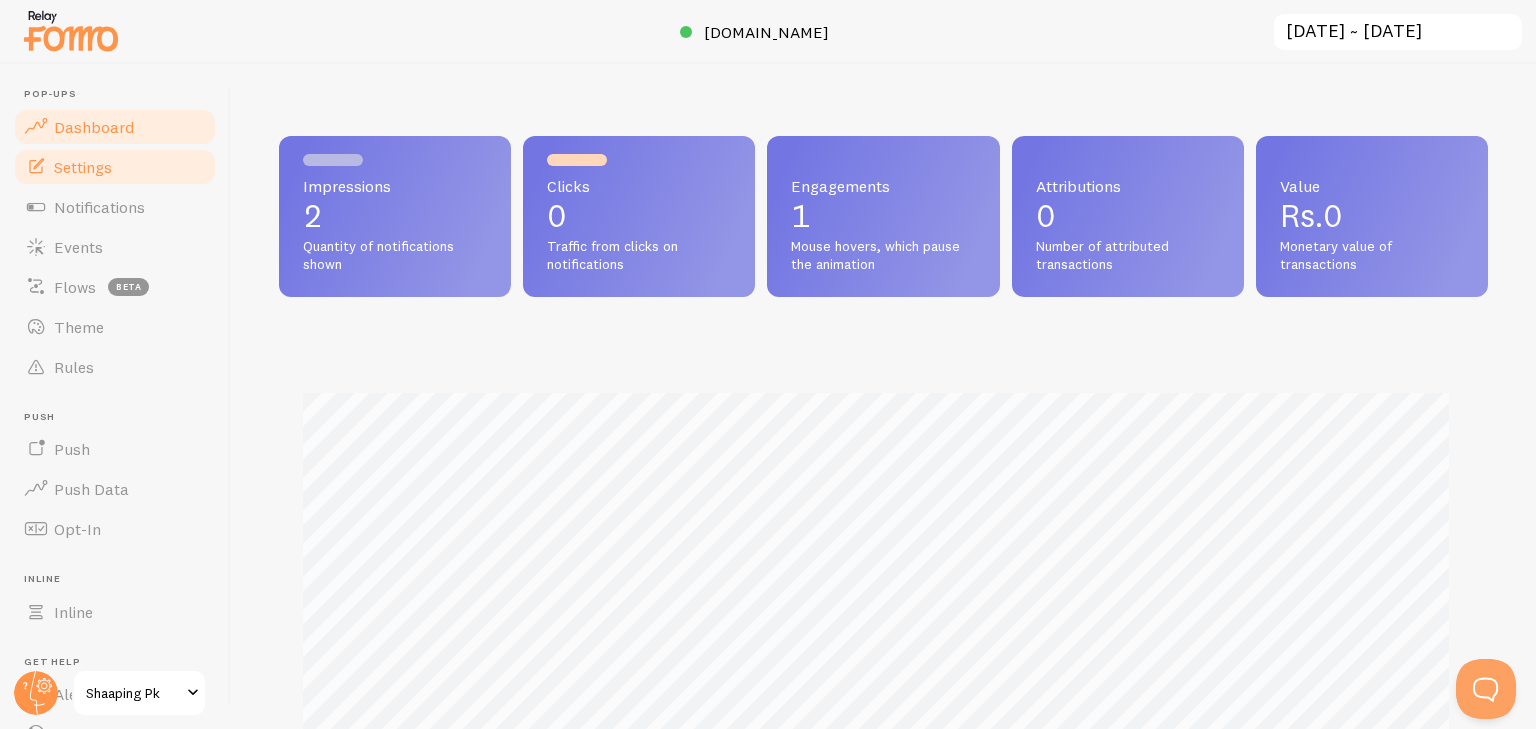 click on "Settings" at bounding box center [115, 167] 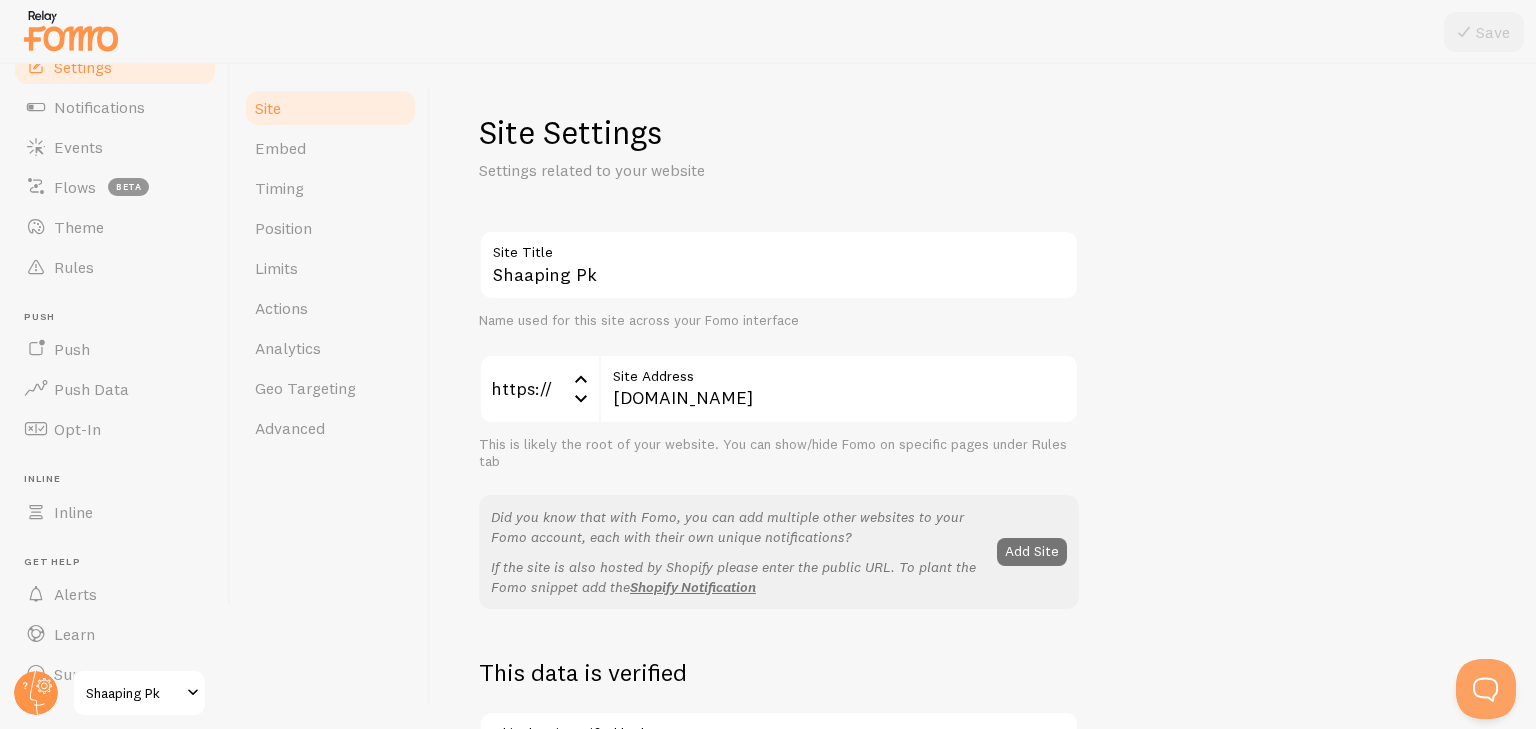 scroll, scrollTop: 136, scrollLeft: 0, axis: vertical 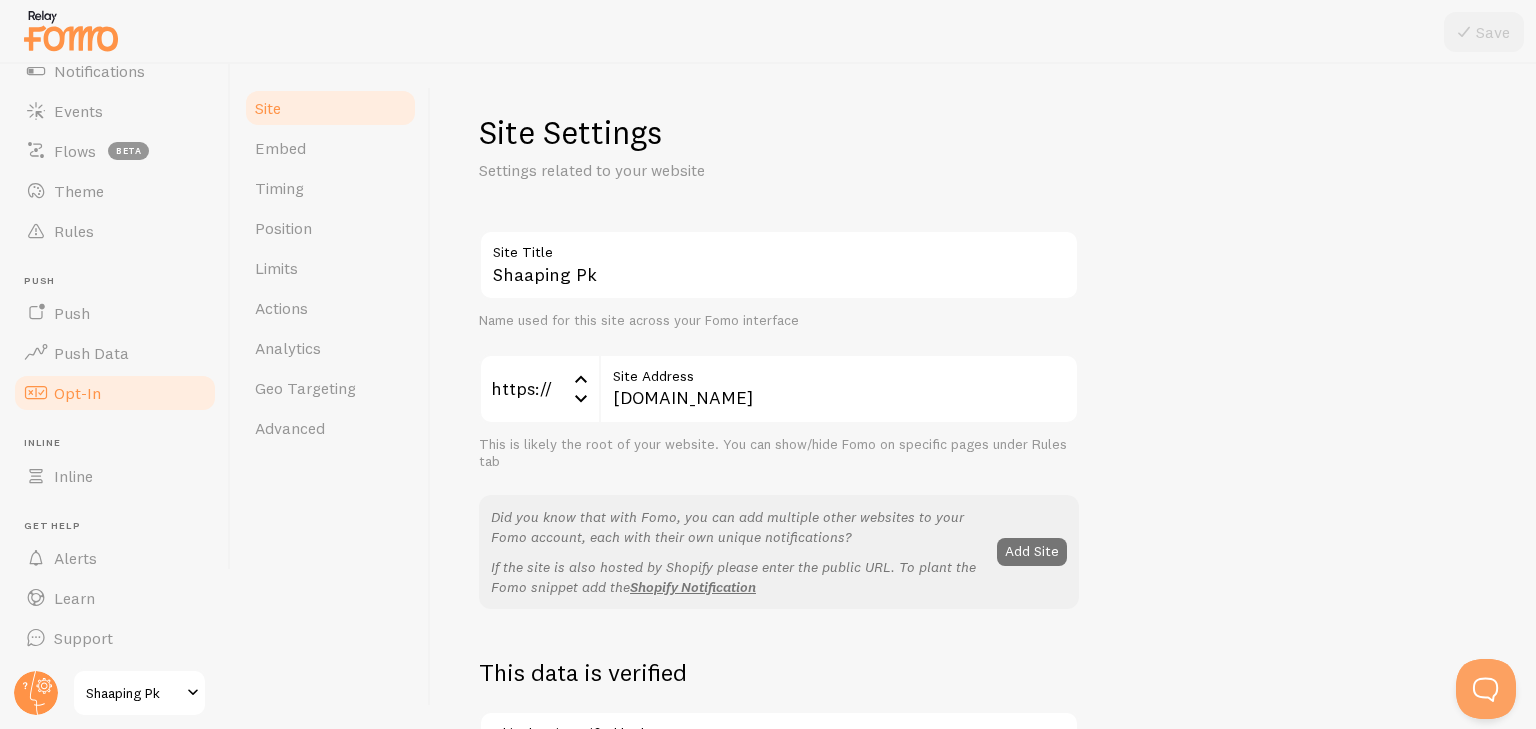 click on "Opt-In" at bounding box center (115, 393) 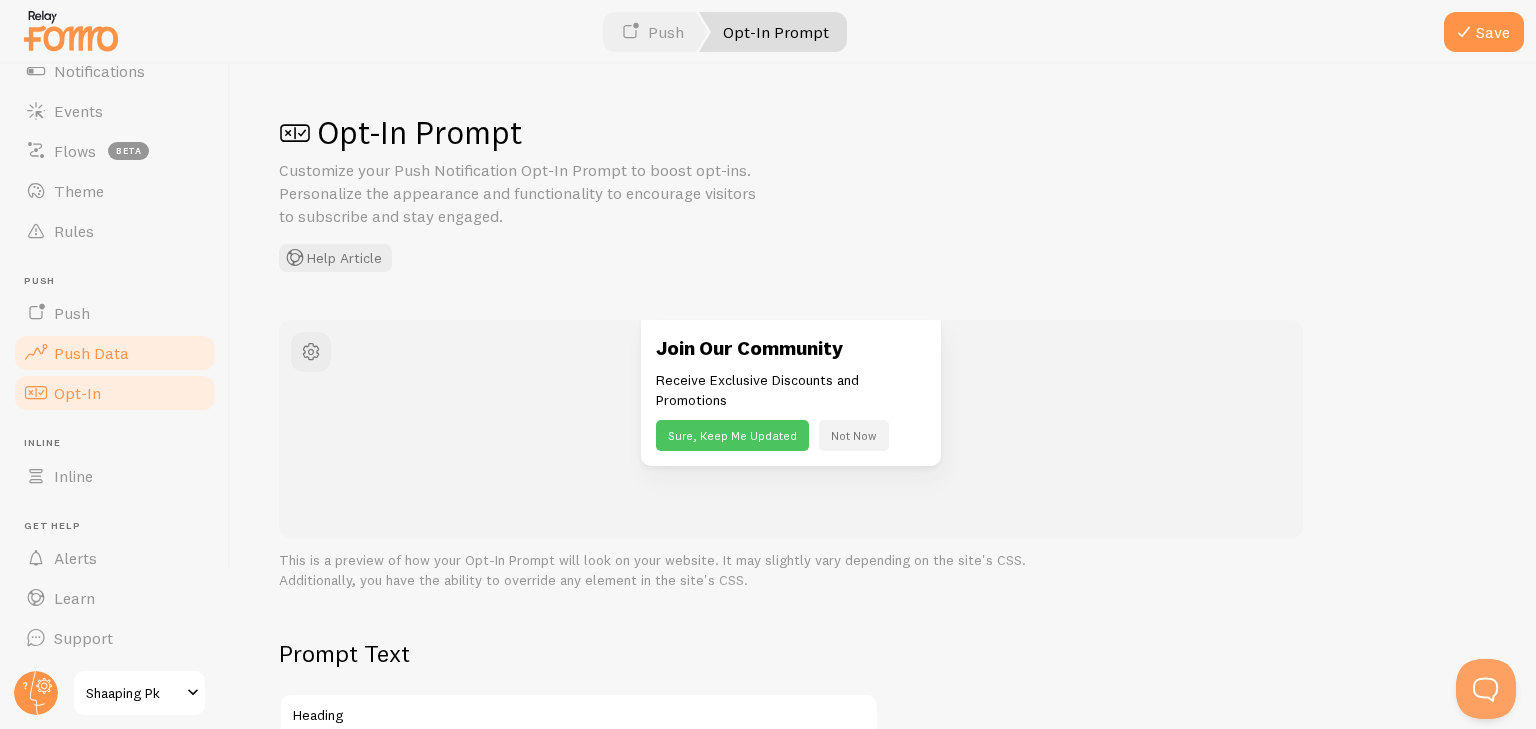 click on "Push Data" at bounding box center [115, 353] 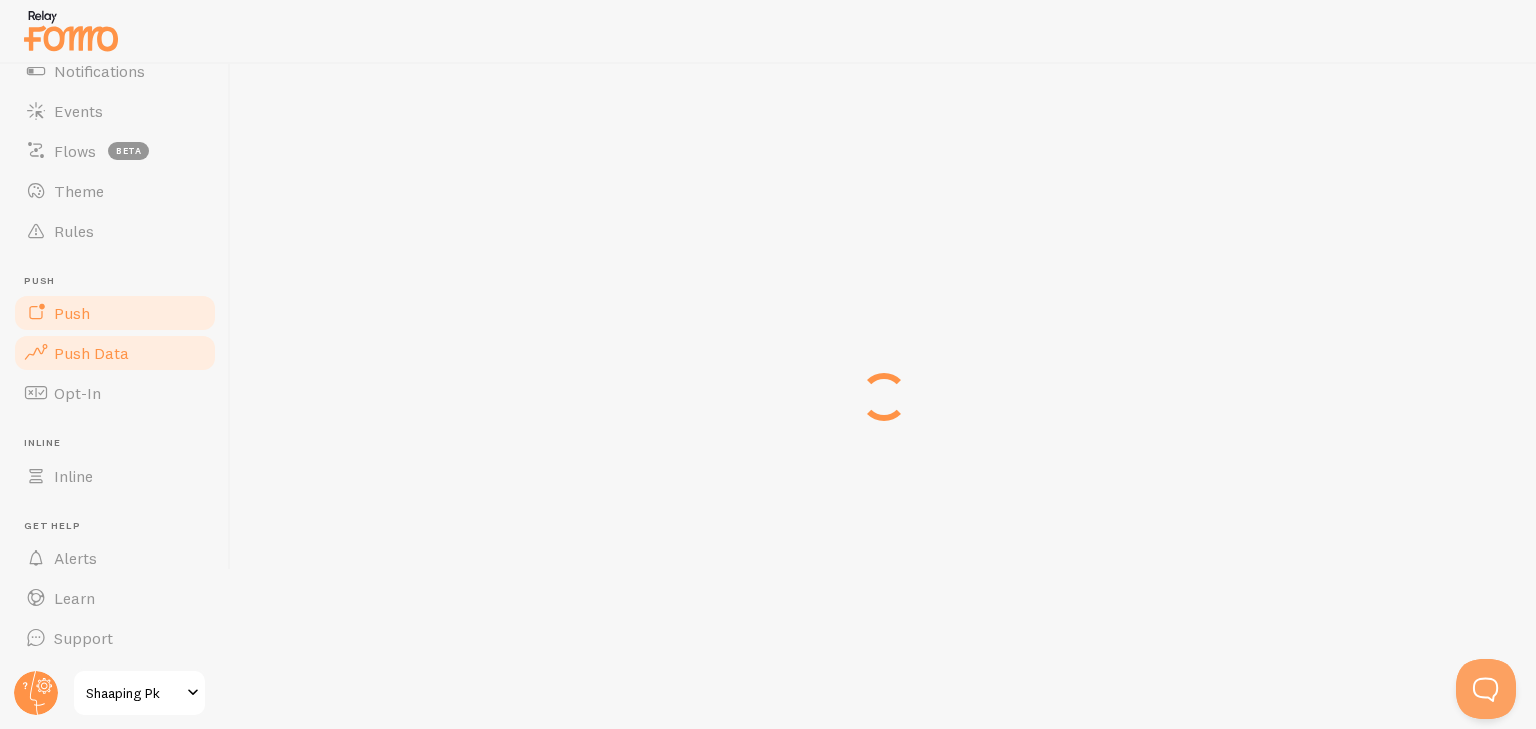 click on "Push" at bounding box center (115, 313) 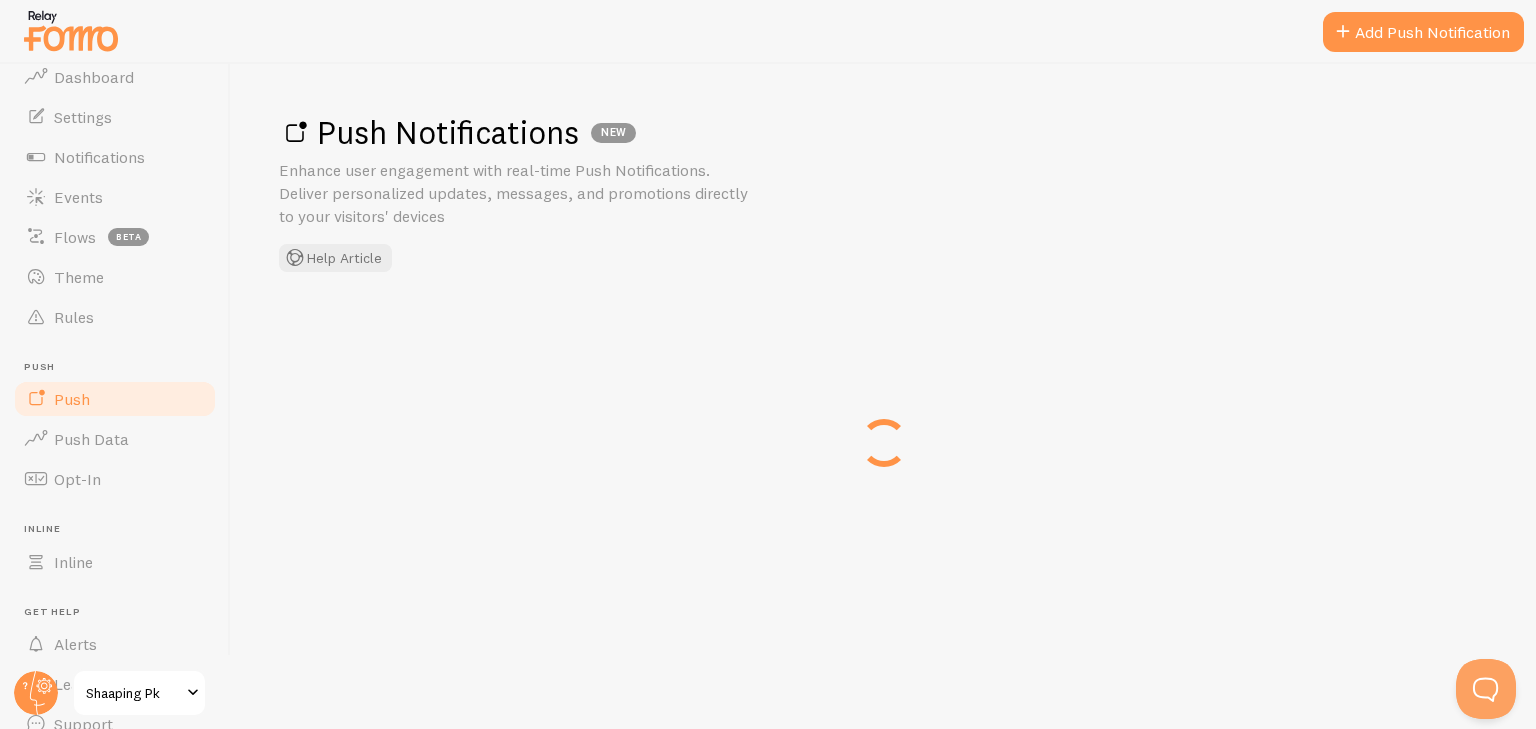 scroll, scrollTop: 0, scrollLeft: 0, axis: both 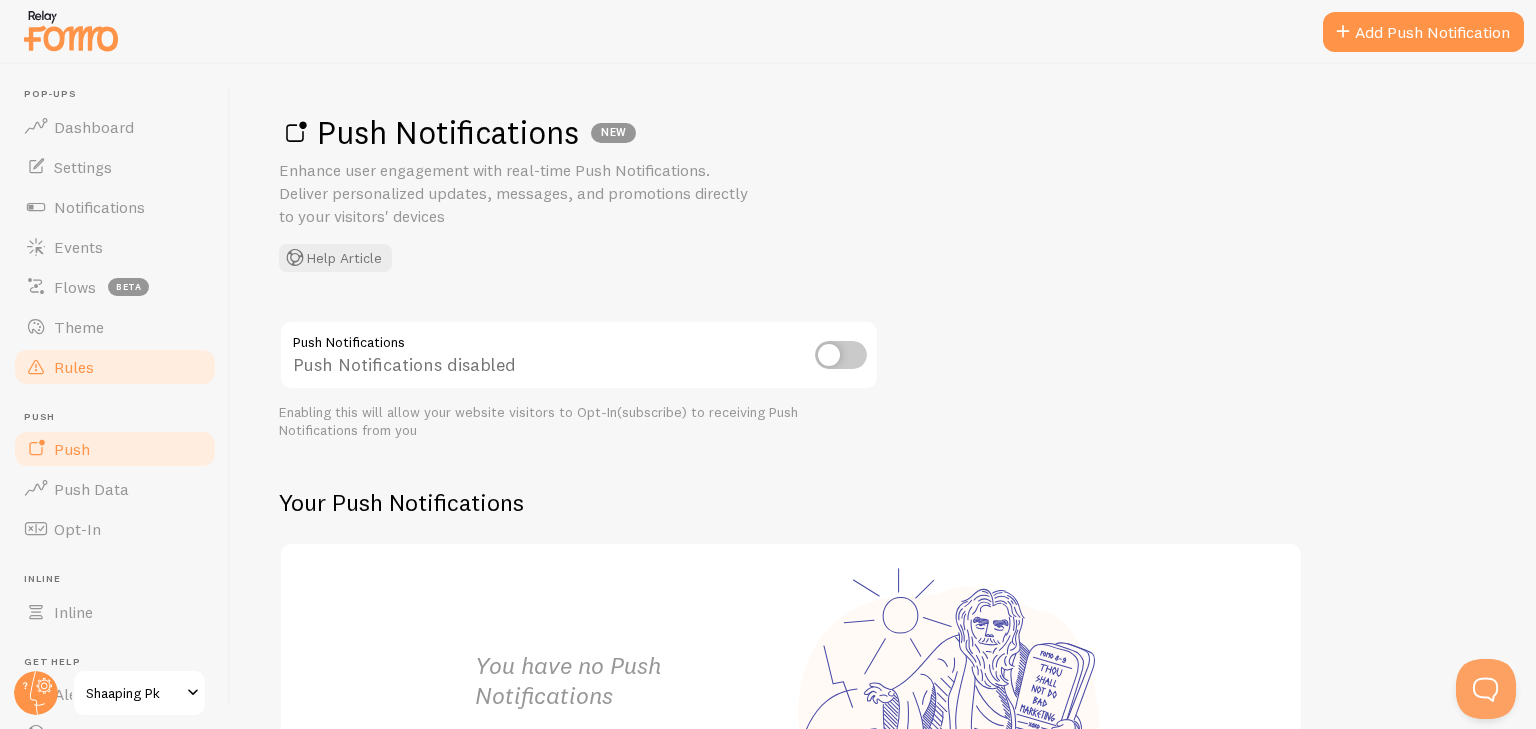 click on "Rules" at bounding box center [115, 367] 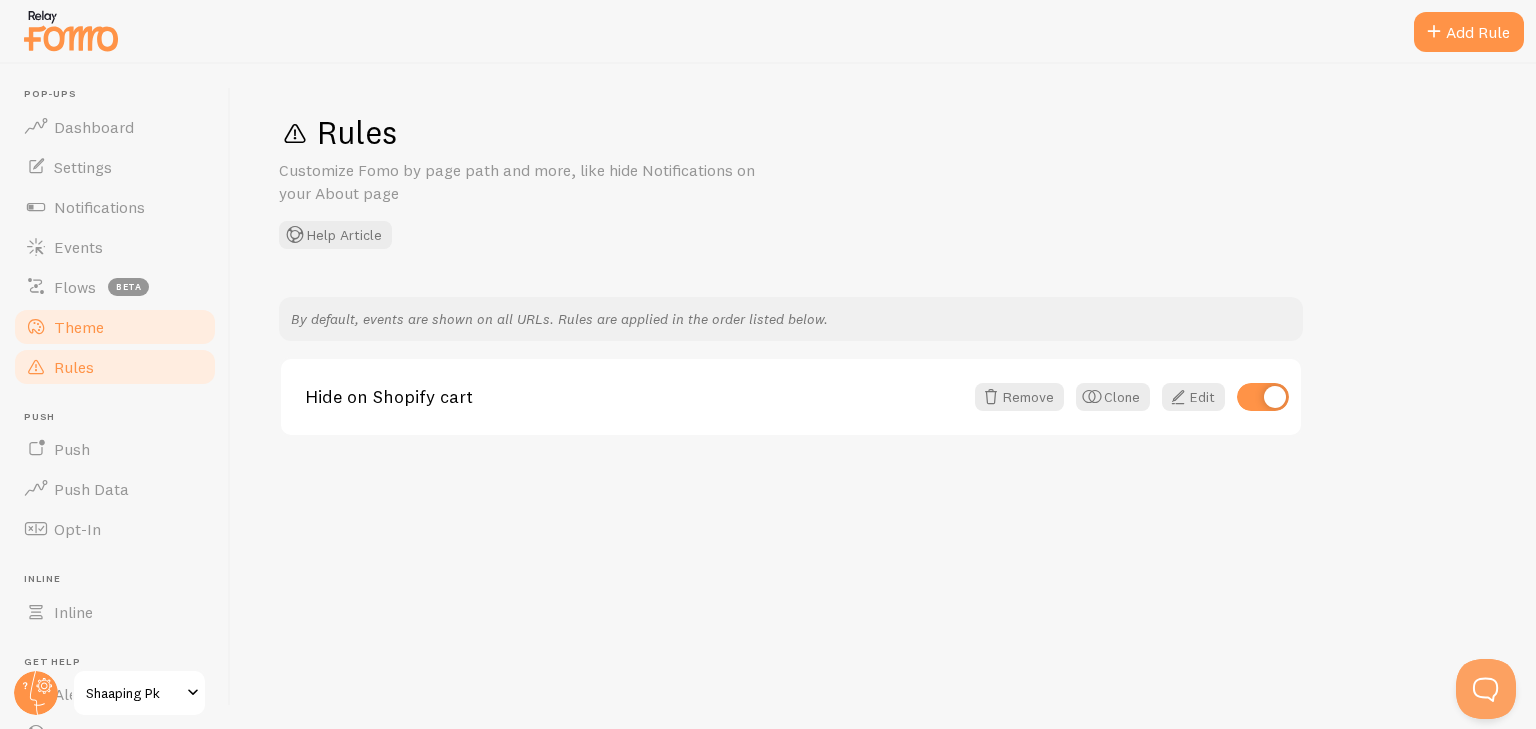 click on "Theme" at bounding box center [115, 327] 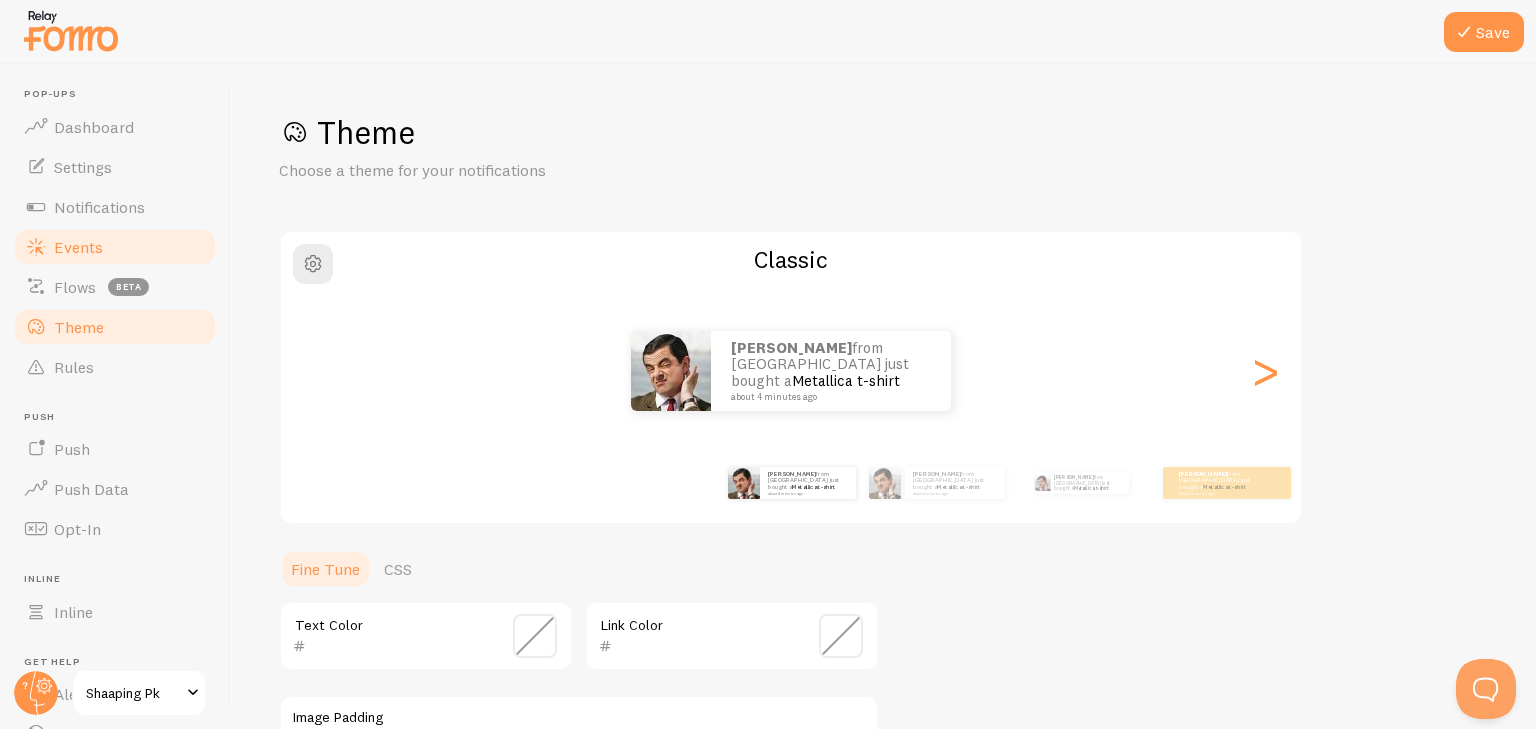 click on "Events" at bounding box center (115, 247) 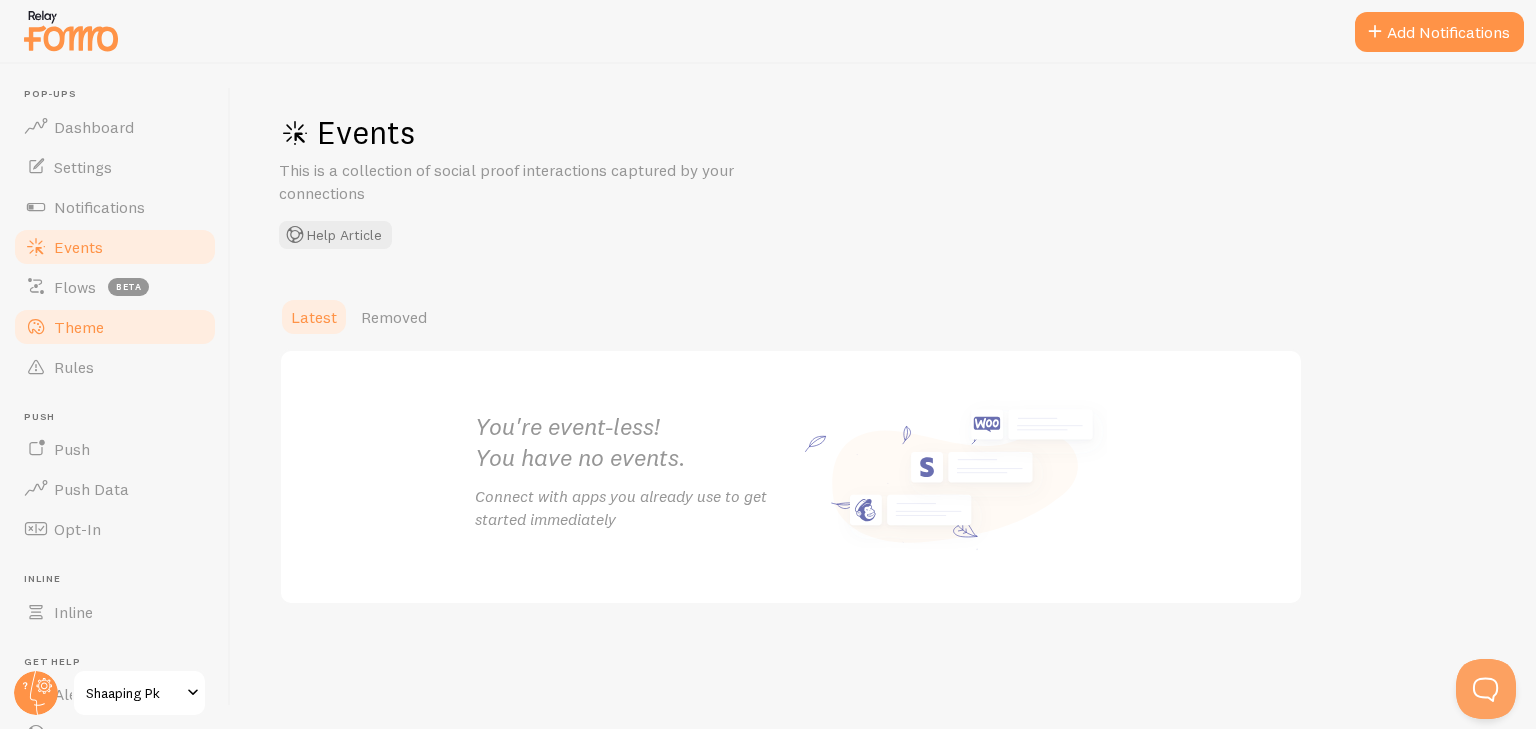click on "Theme" at bounding box center [115, 327] 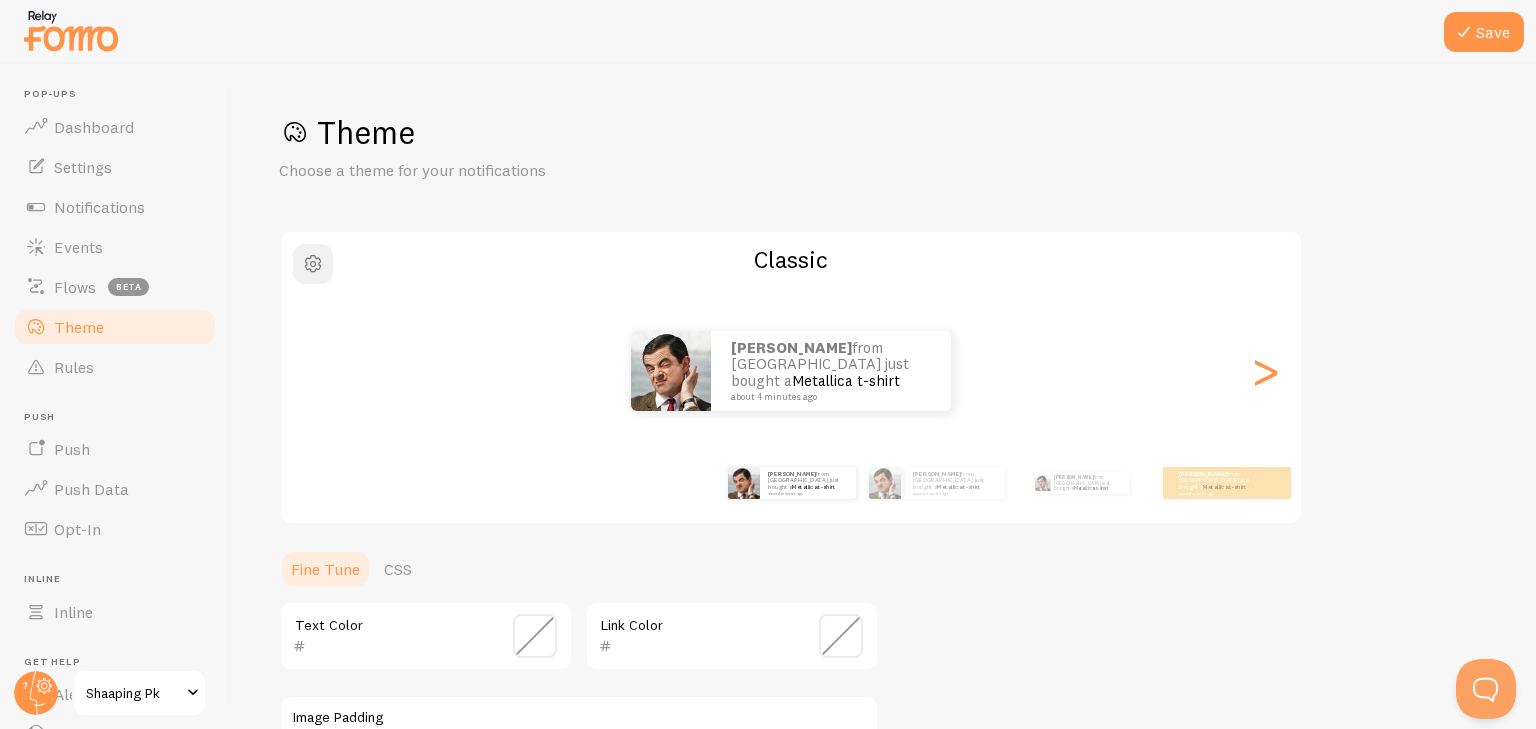 click at bounding box center [313, 264] 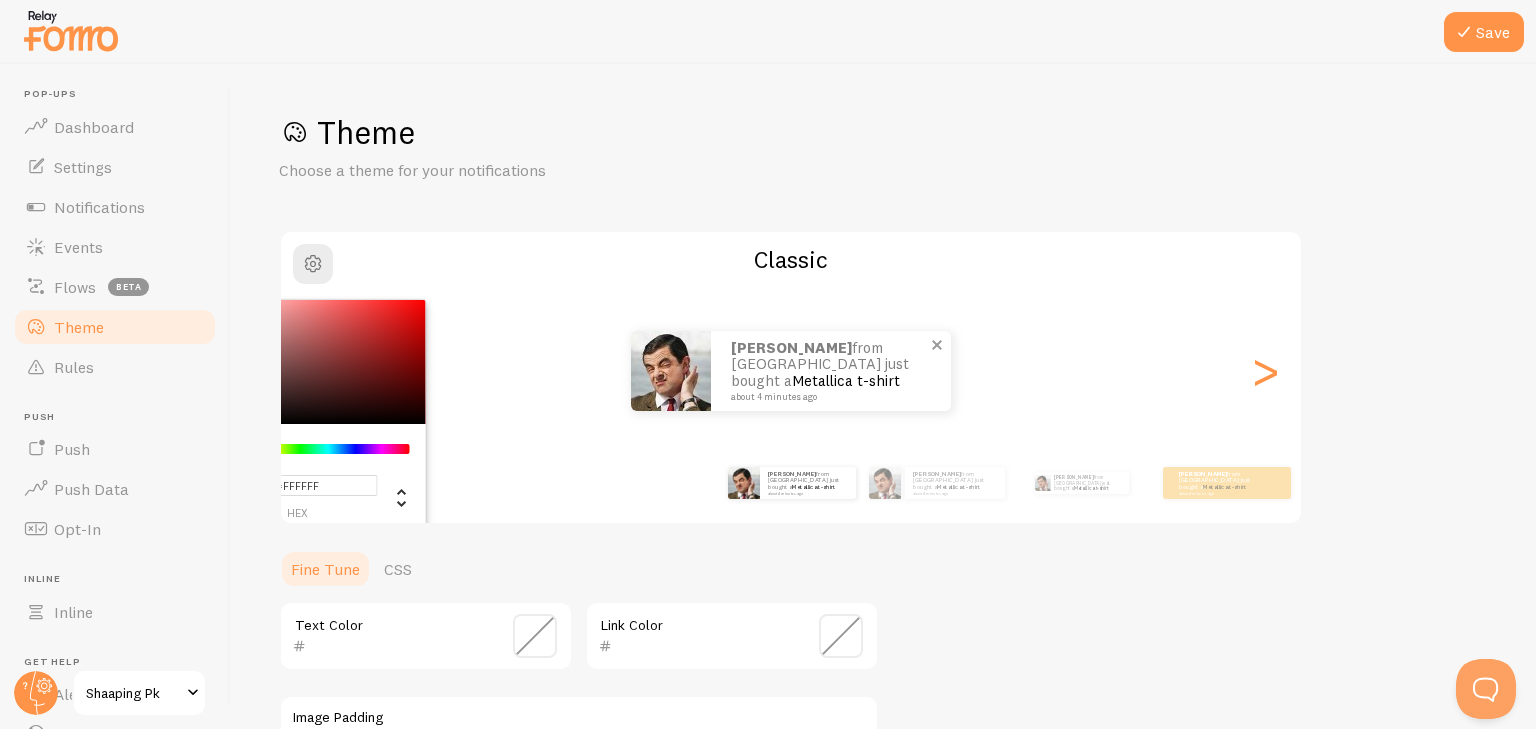 click on "Vicky  from Pakistan just bought a  Metallica t-shirt   about 4 minutes ago" at bounding box center [831, 371] 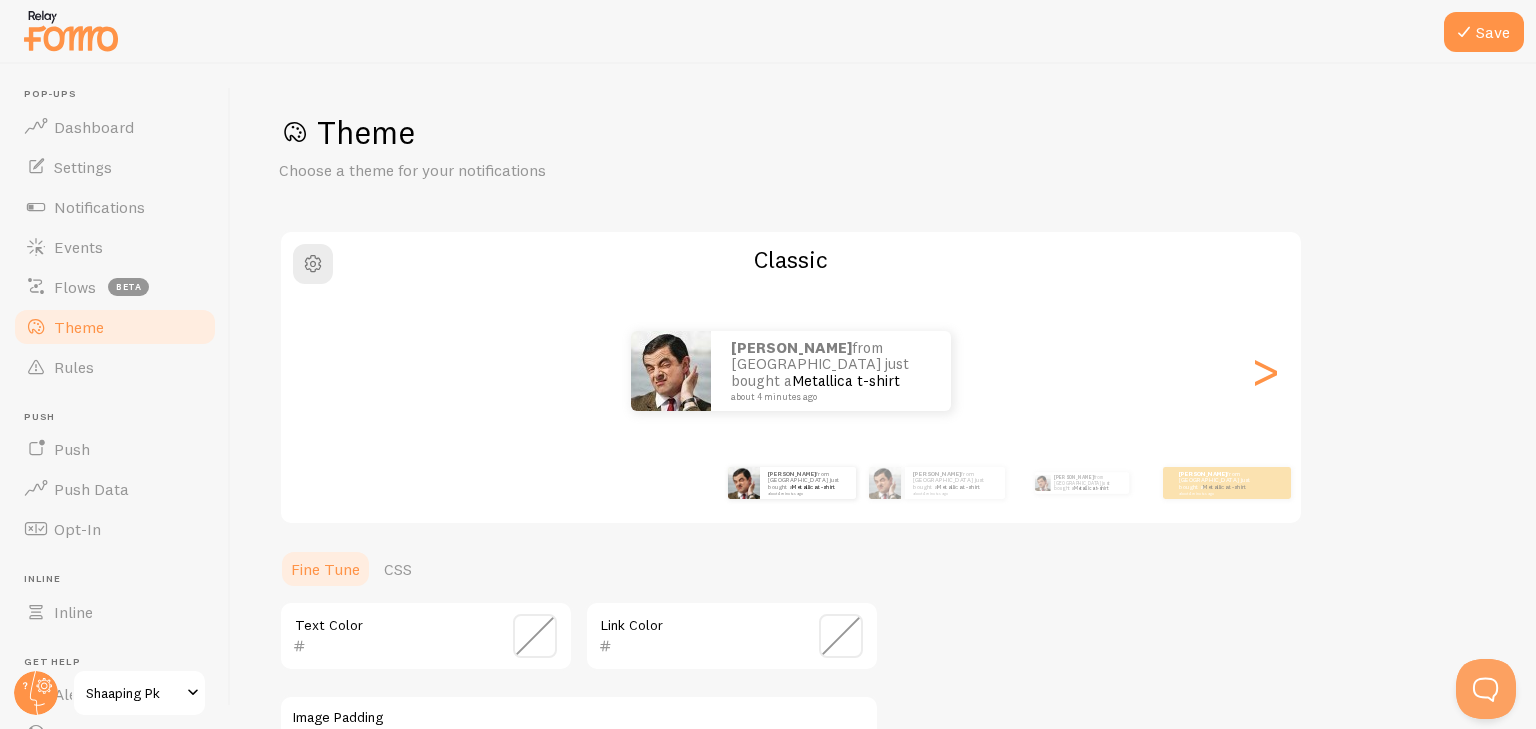 click on "Vicky  from Pakistan just bought a  Metallica t-shirt   about 4 minutes ago" at bounding box center (791, 371) 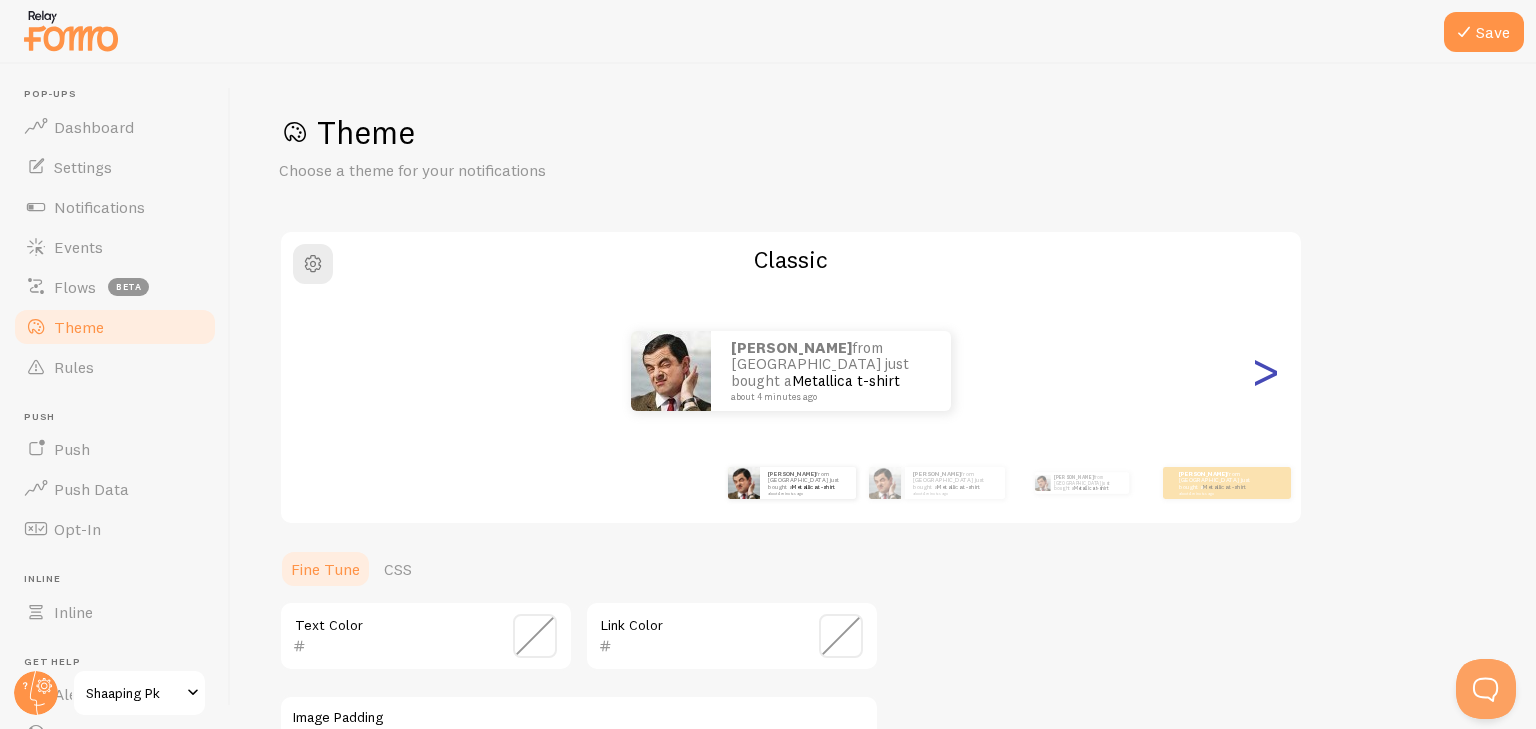click on ">" at bounding box center (1265, 371) 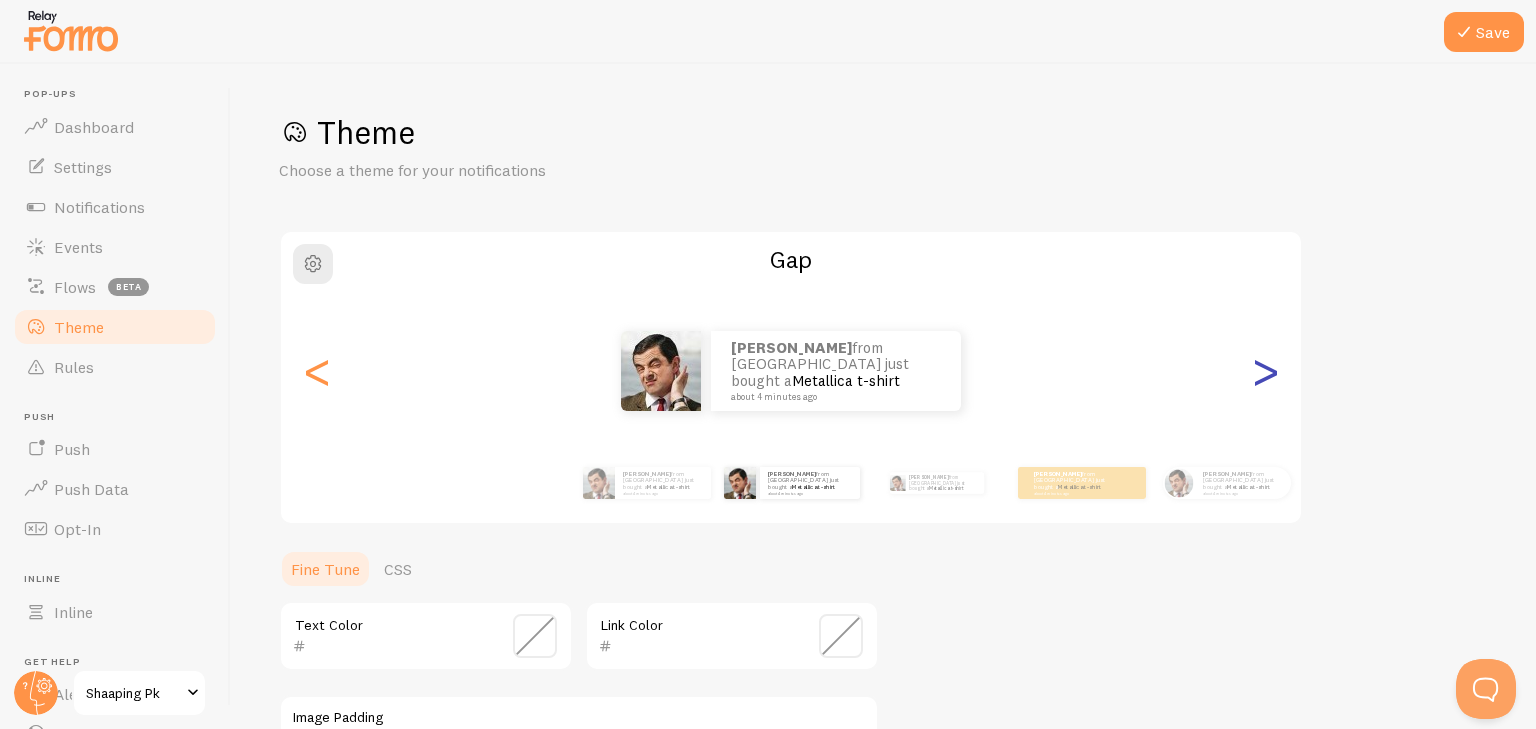 click on ">" at bounding box center [1265, 371] 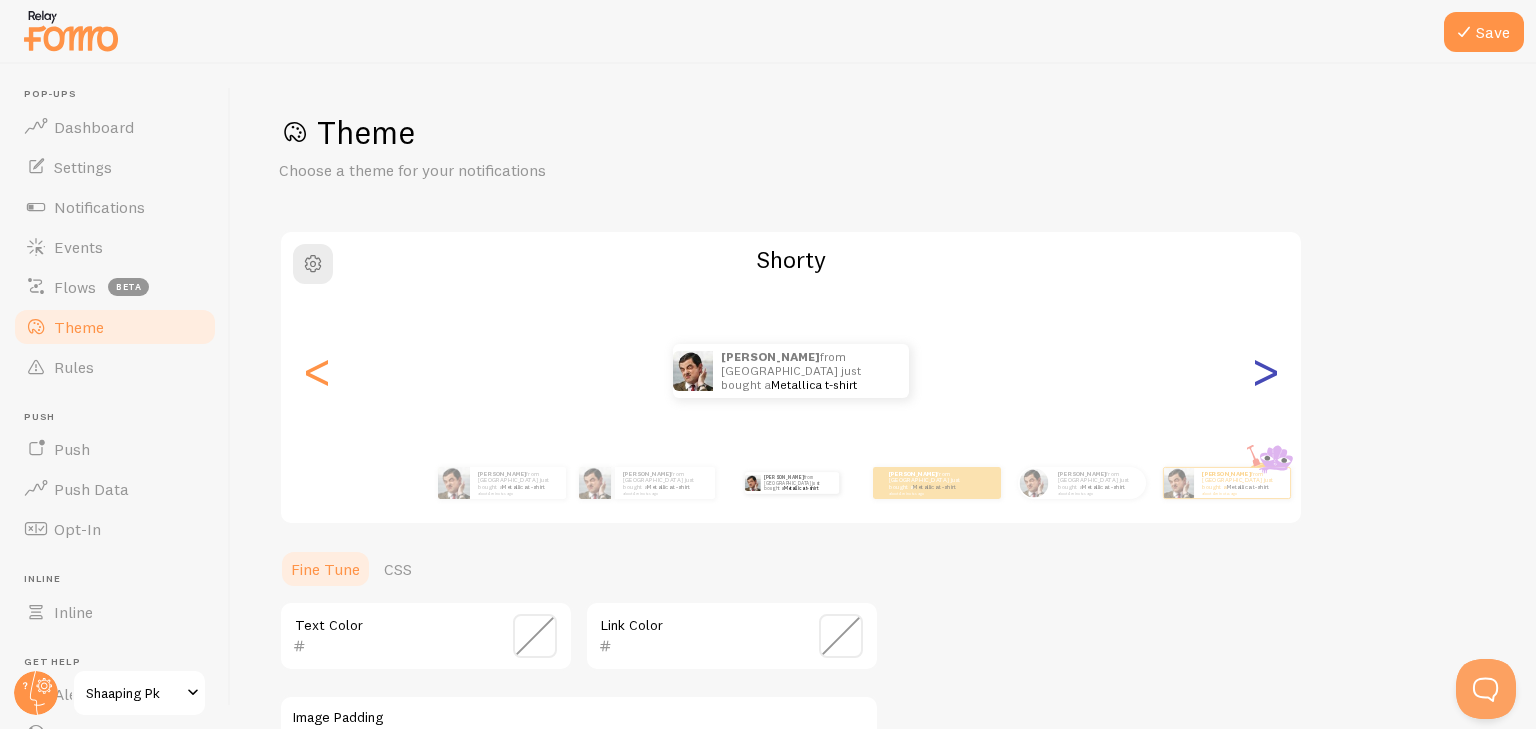 click on ">" at bounding box center [1265, 371] 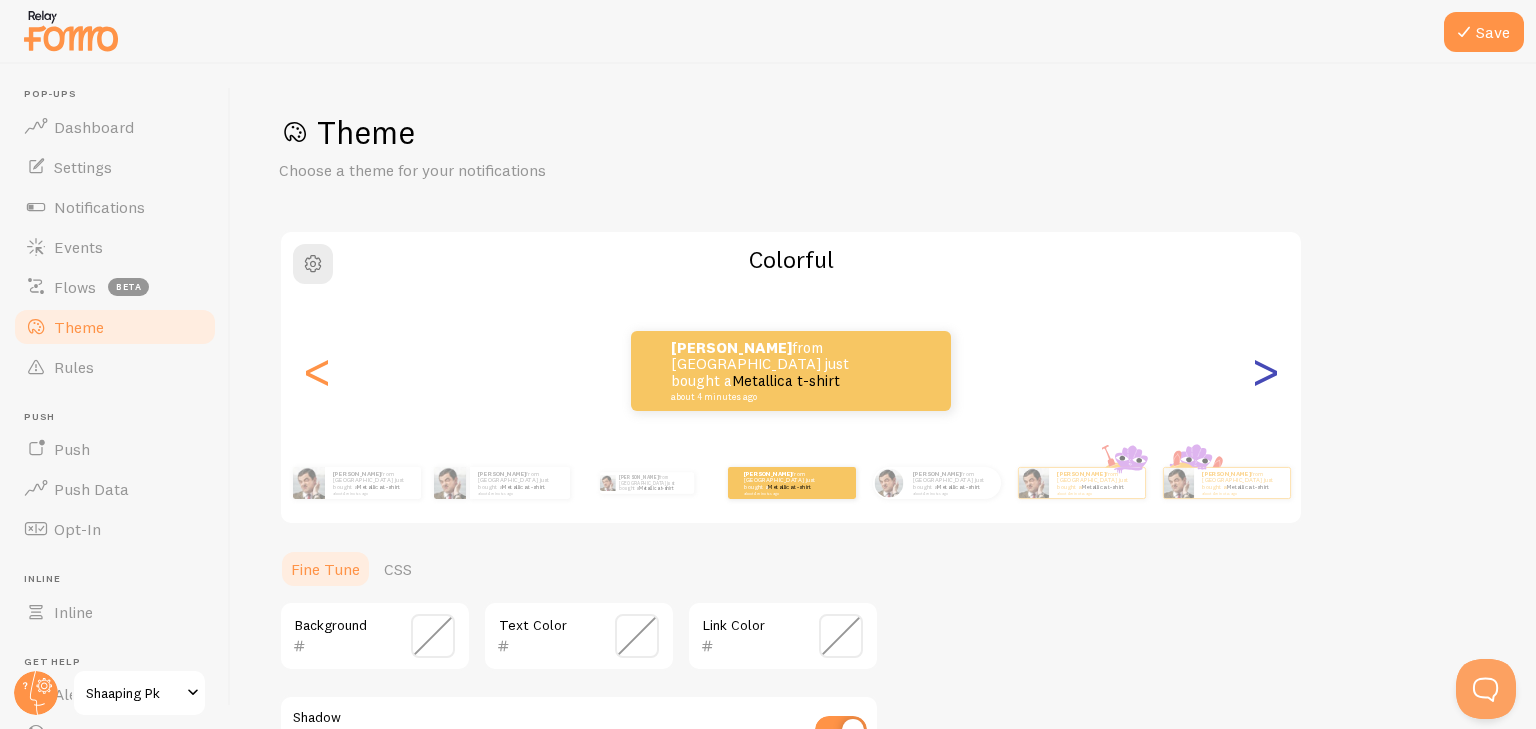 click on ">" at bounding box center [1265, 371] 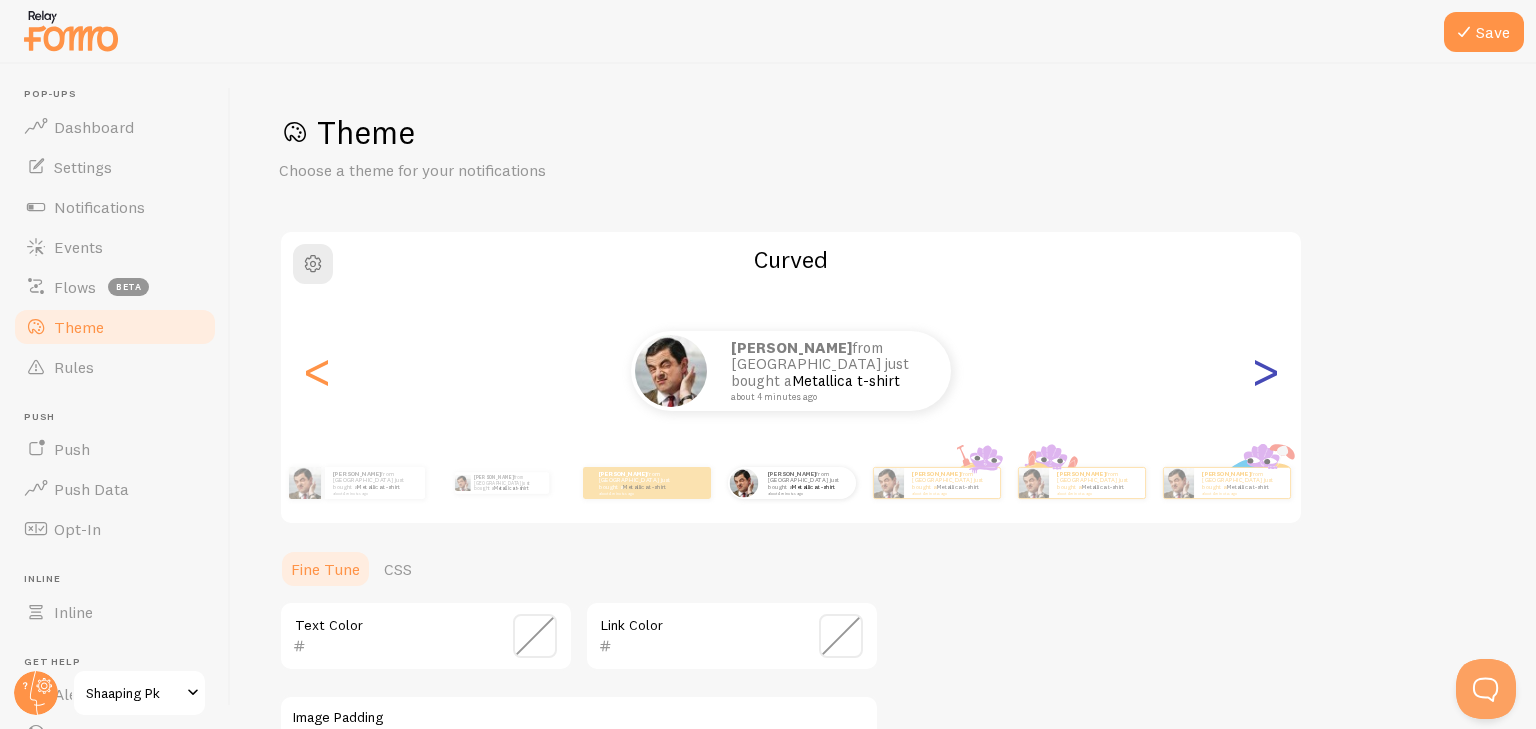 click on ">" at bounding box center (1265, 371) 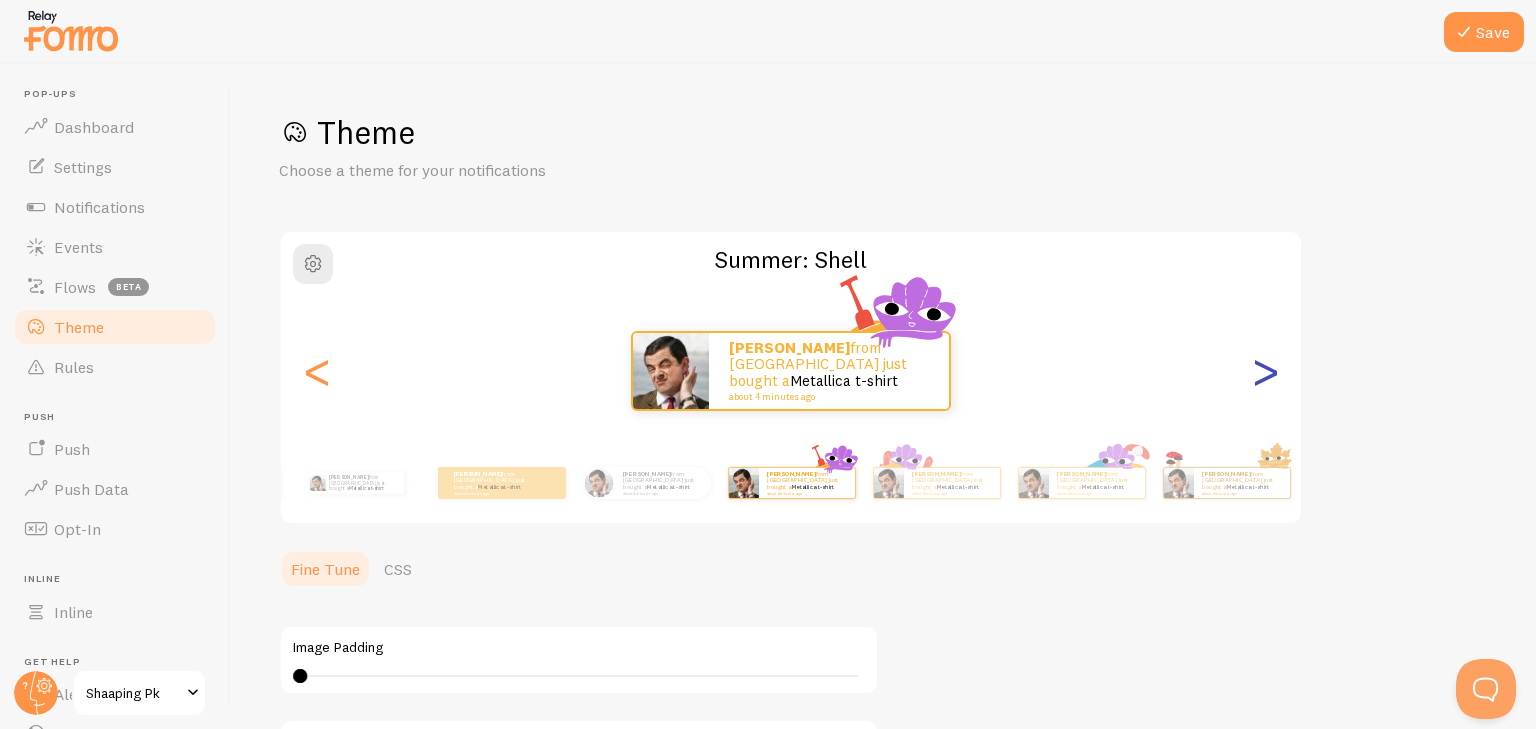 click on ">" at bounding box center (1265, 371) 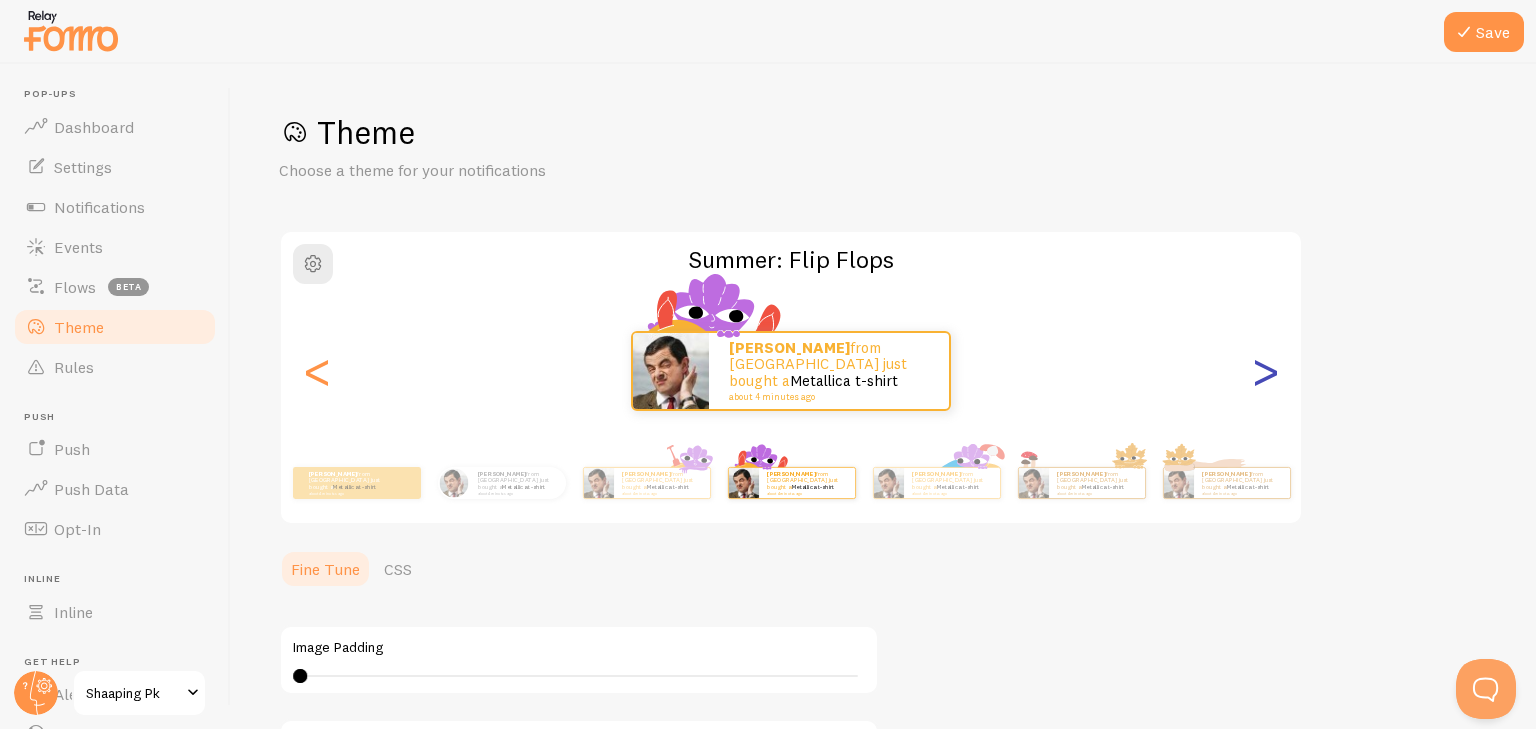 click on ">" at bounding box center [1265, 371] 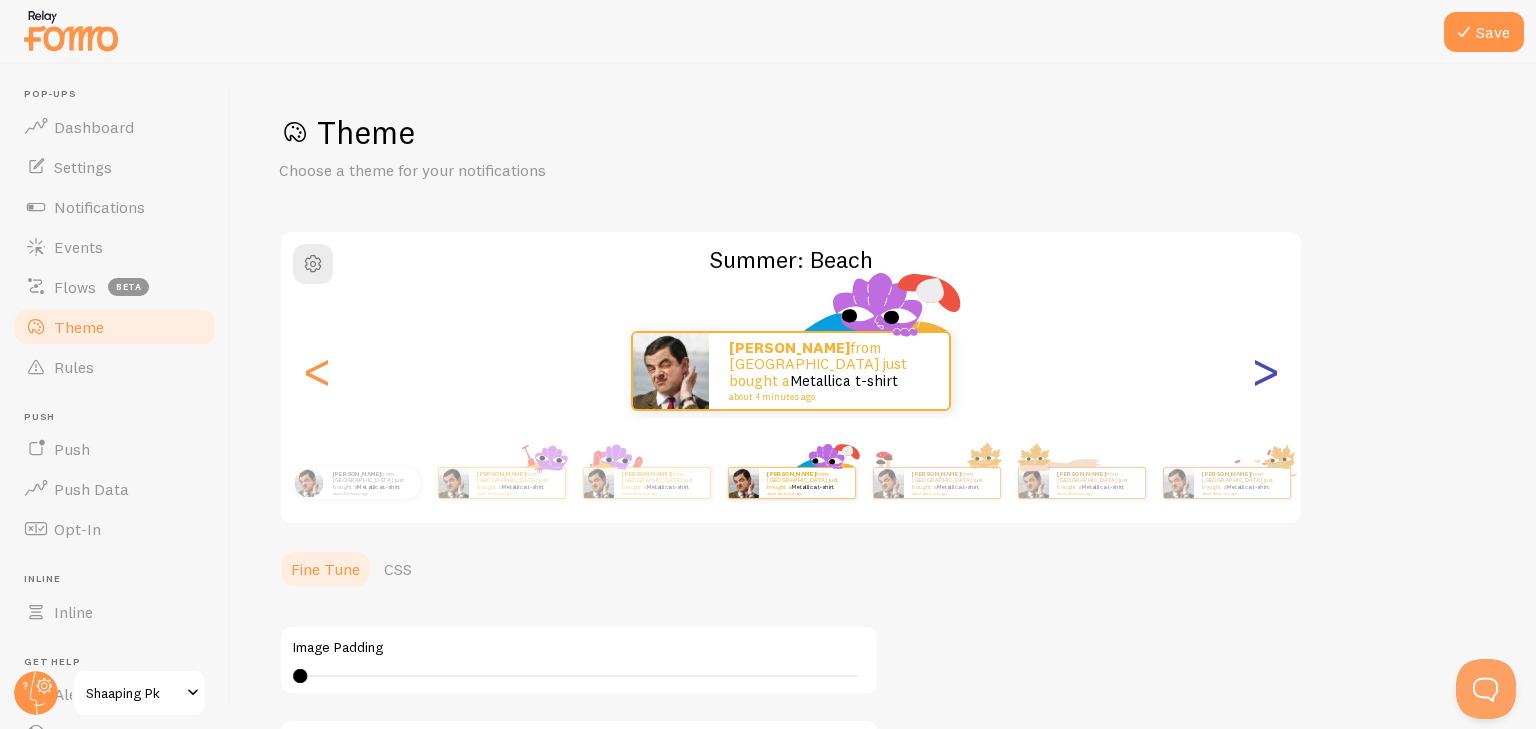 click on ">" at bounding box center [1265, 371] 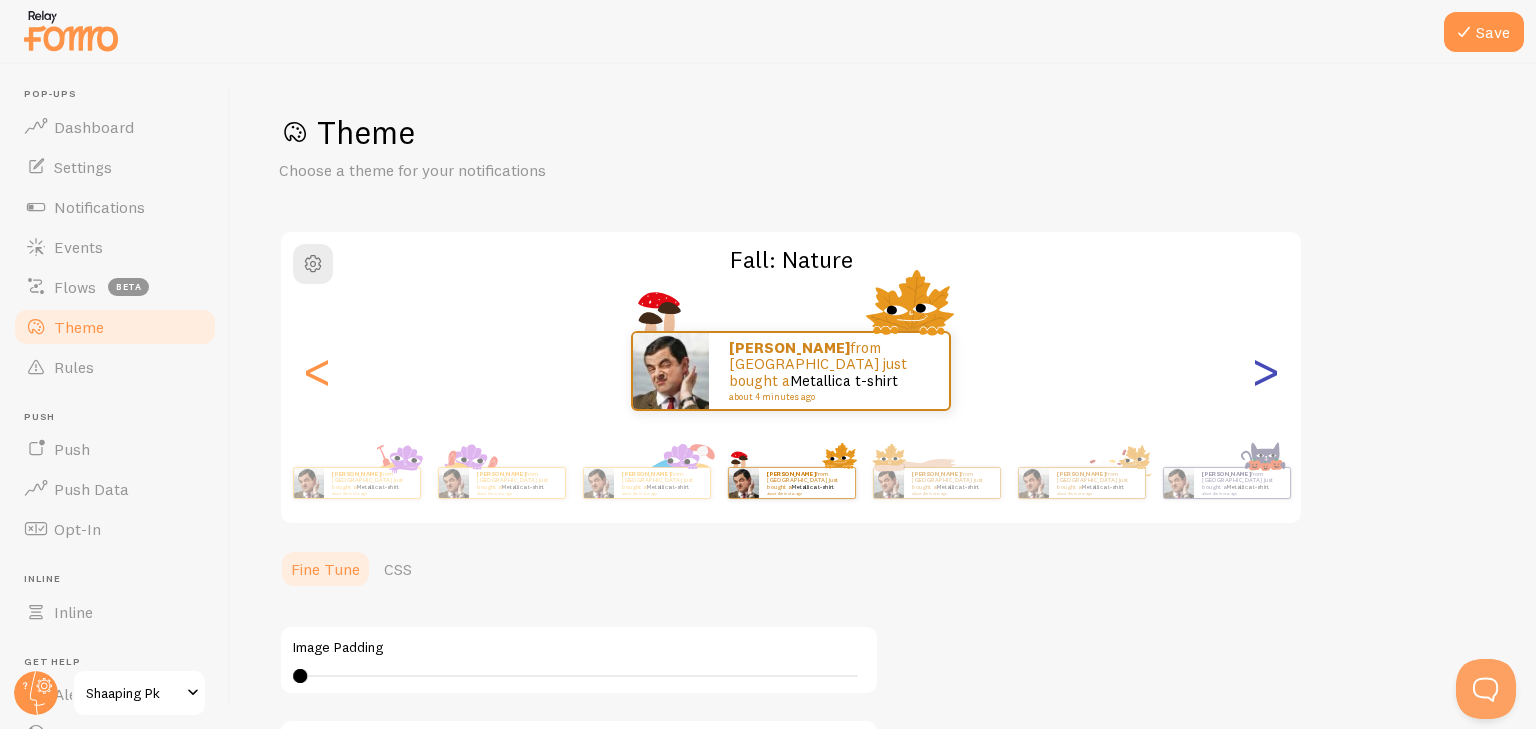 click on ">" at bounding box center [1265, 371] 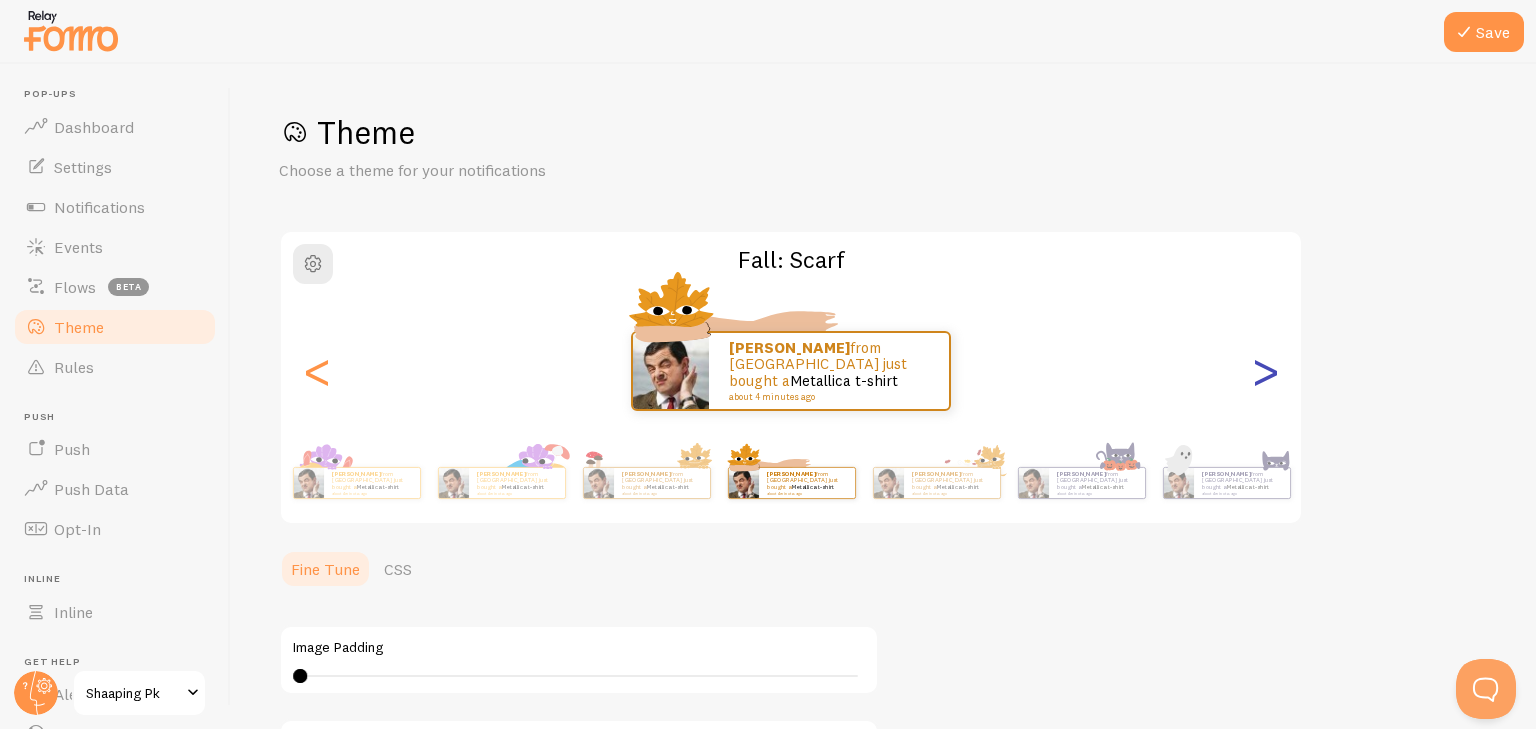 click on ">" at bounding box center [1265, 371] 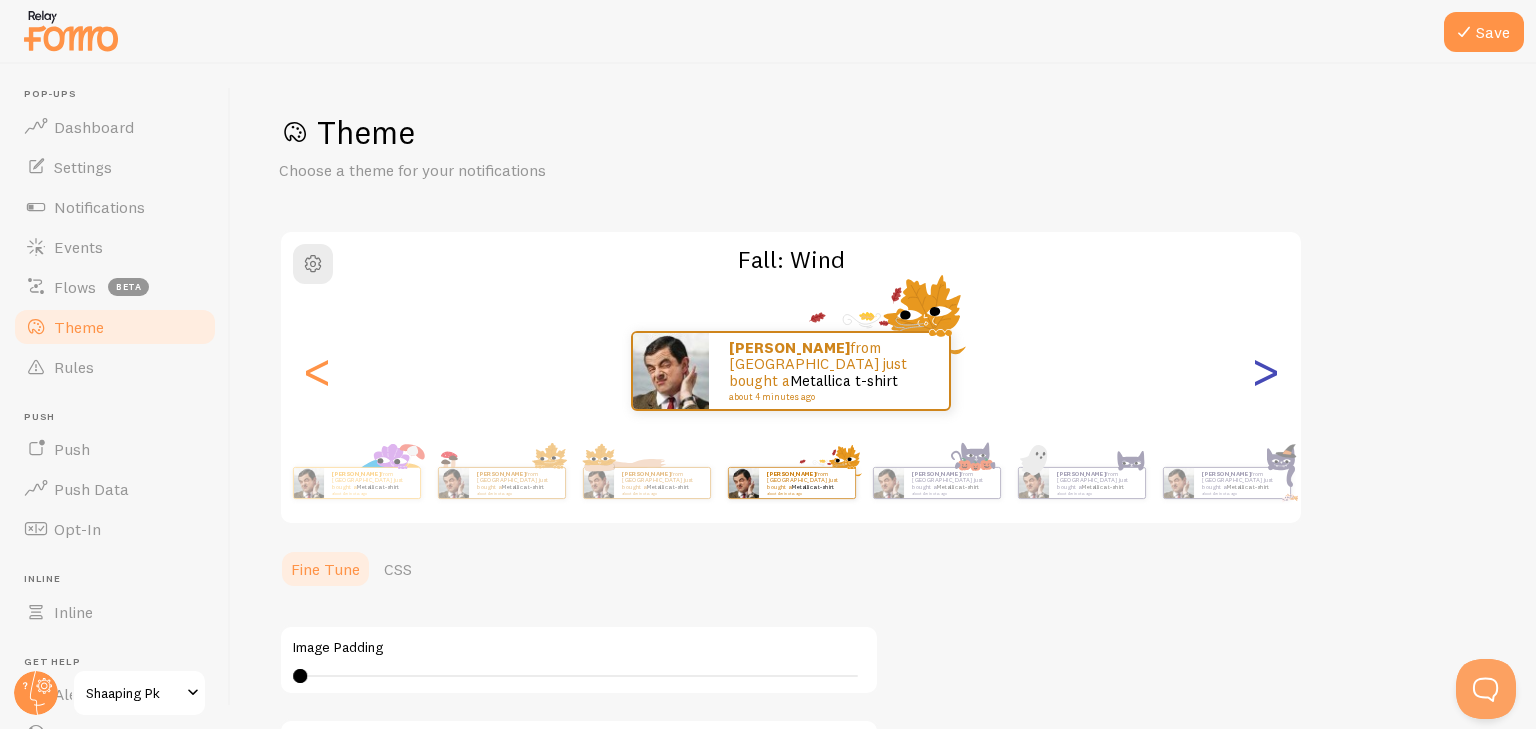 click on ">" at bounding box center [1265, 371] 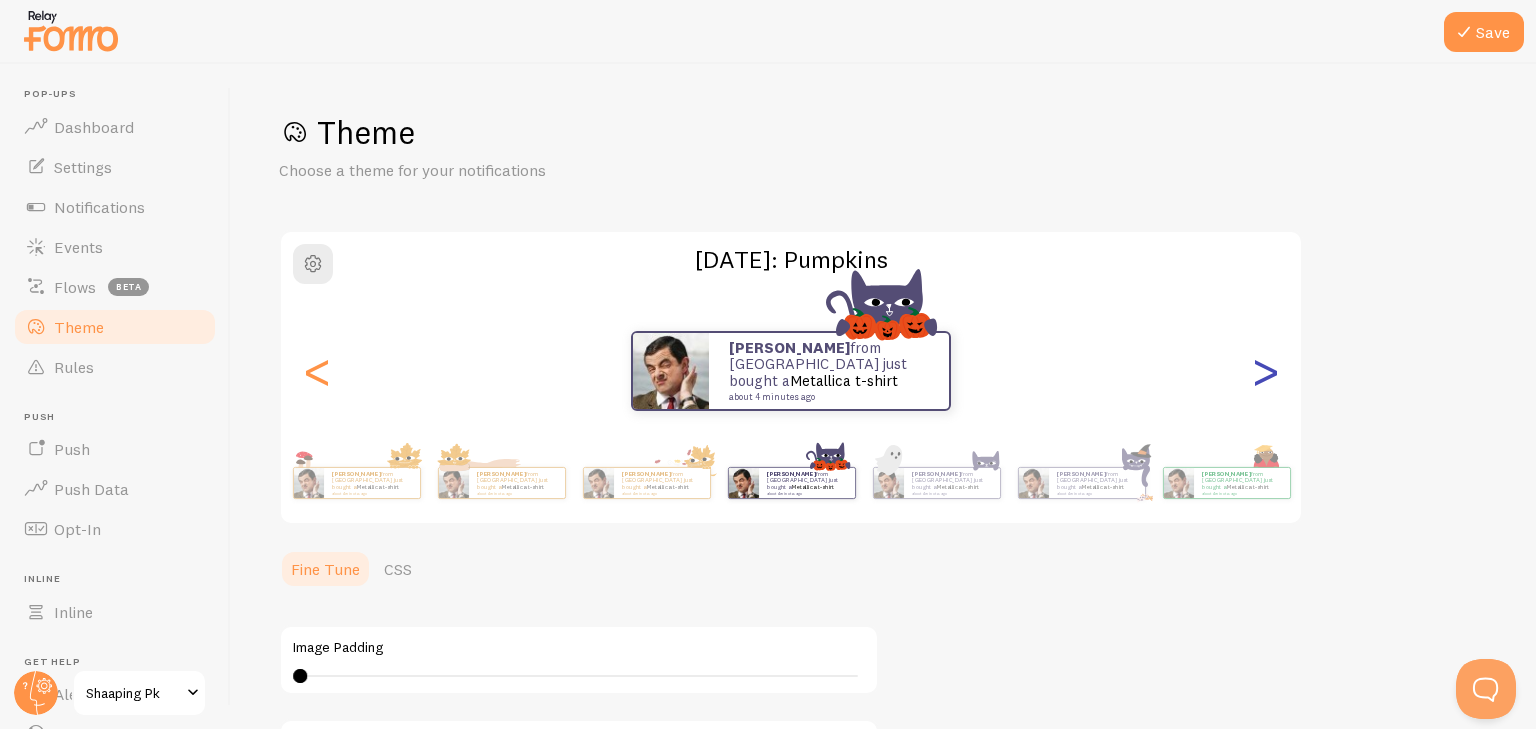 click on ">" at bounding box center (1265, 371) 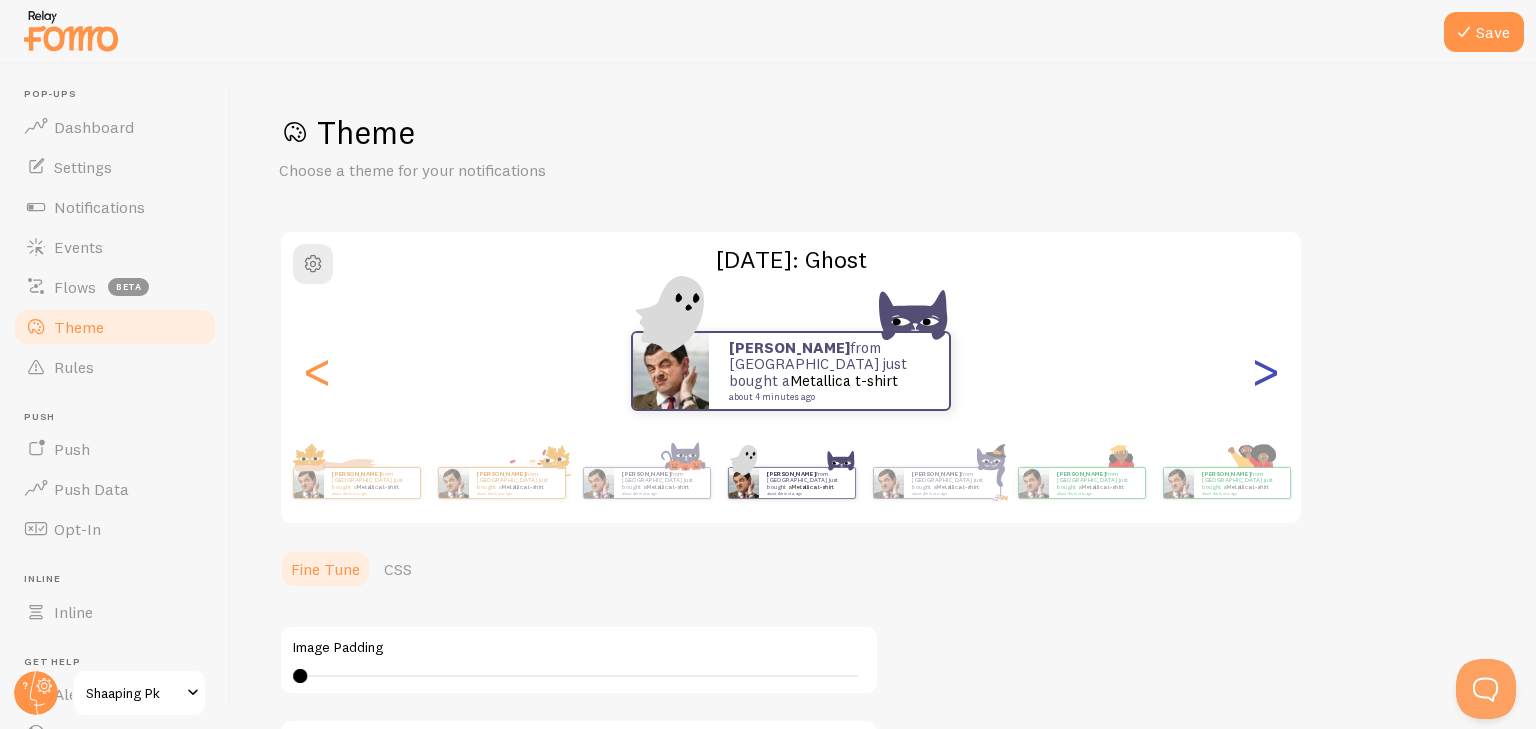 click on ">" at bounding box center [1265, 371] 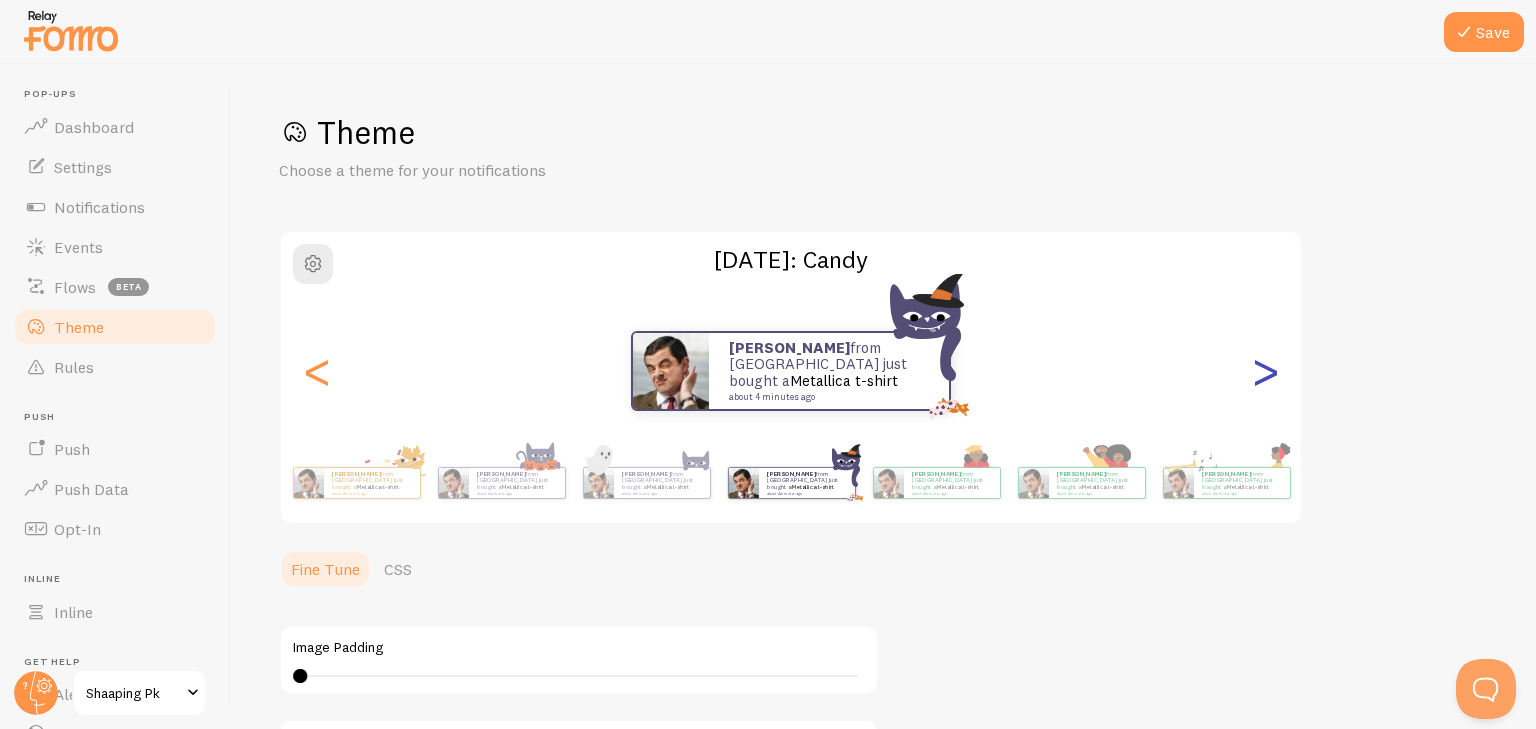 click on ">" at bounding box center [1265, 371] 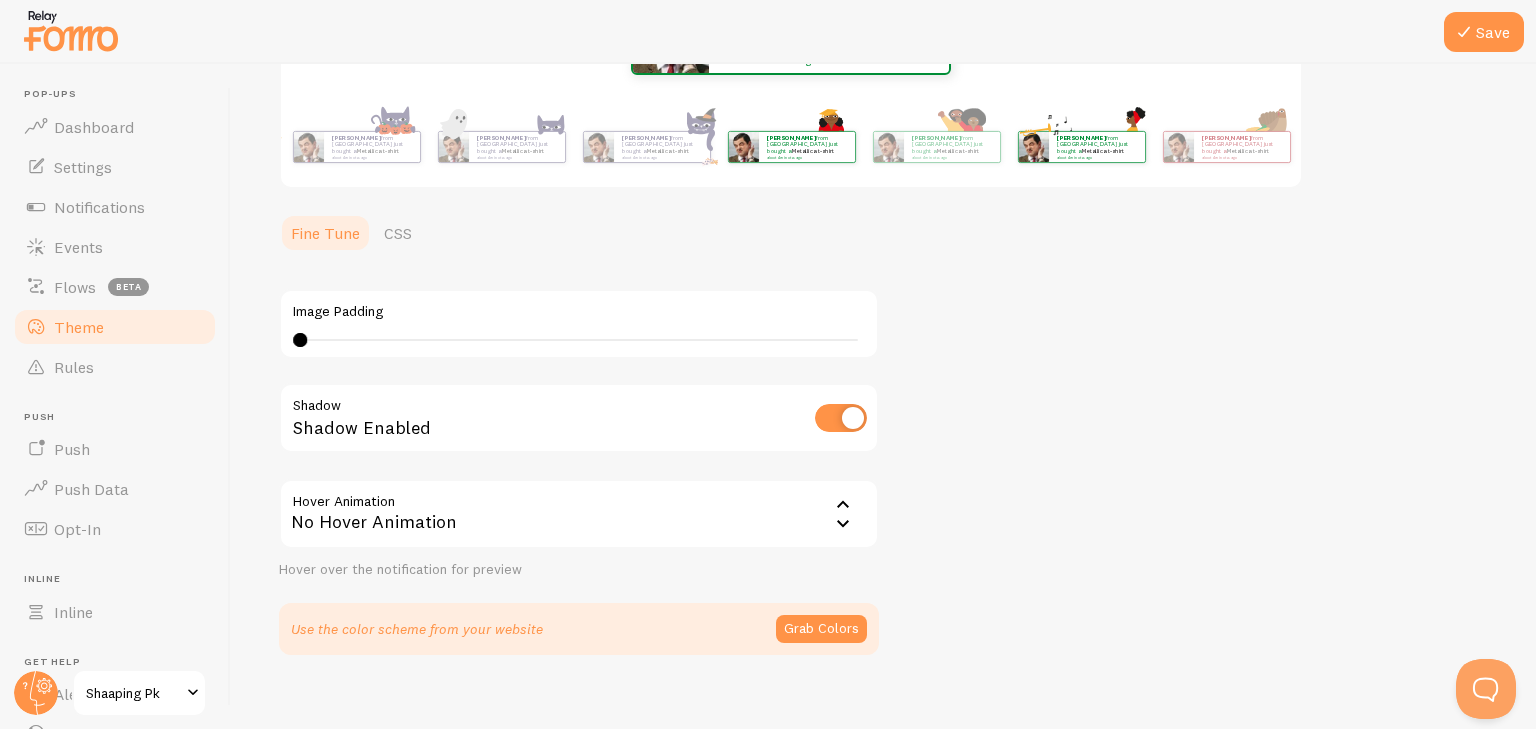 scroll, scrollTop: 357, scrollLeft: 0, axis: vertical 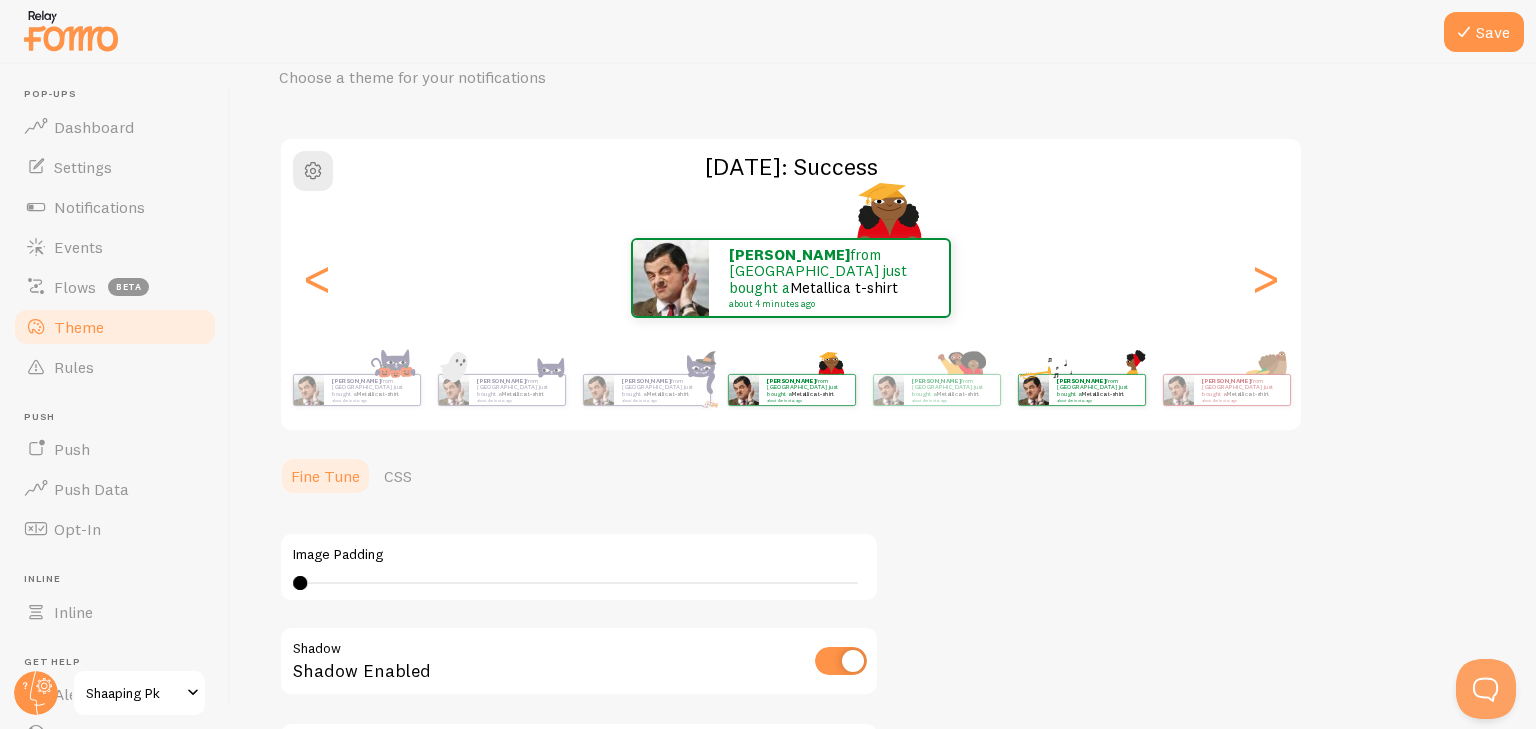 click on "Theme
Choose a theme for your notifications
Black History Month: Success
Vicky  from Pakistan just bought a  Metallica t-shirt   about 4 minutes ago Vicky  from Pakistan just bought a  Metallica t-shirt   about 4 minutes ago Vicky  from Pakistan just bought a  Metallica t-shirt   about 4 minutes ago Vicky  from Pakistan just bought a  Metallica t-shirt   about 4 minutes ago Vicky  from Pakistan just bought a  Metallica t-shirt   about 4 minutes ago Vicky  from Pakistan just bought a  Metallica t-shirt   about 4 minutes ago Vicky  from Pakistan just bought a  Metallica t-shirt   about 4 minutes ago Vicky  from Pakistan just bought a  Metallica t-shirt   about 4 minutes ago Vicky  from Pakistan just bought a  Metallica t-shirt   about 4 minutes ago Vicky  from Pakistan just bought a  Metallica t-shirt   about 4 minutes ago Vicky  from Pakistan just bought a  Metallica t-shirt   about 4 minutes ago Vicky  from Pakistan just bought a  Metallica t-shirt   Vicky" at bounding box center [883, 458] 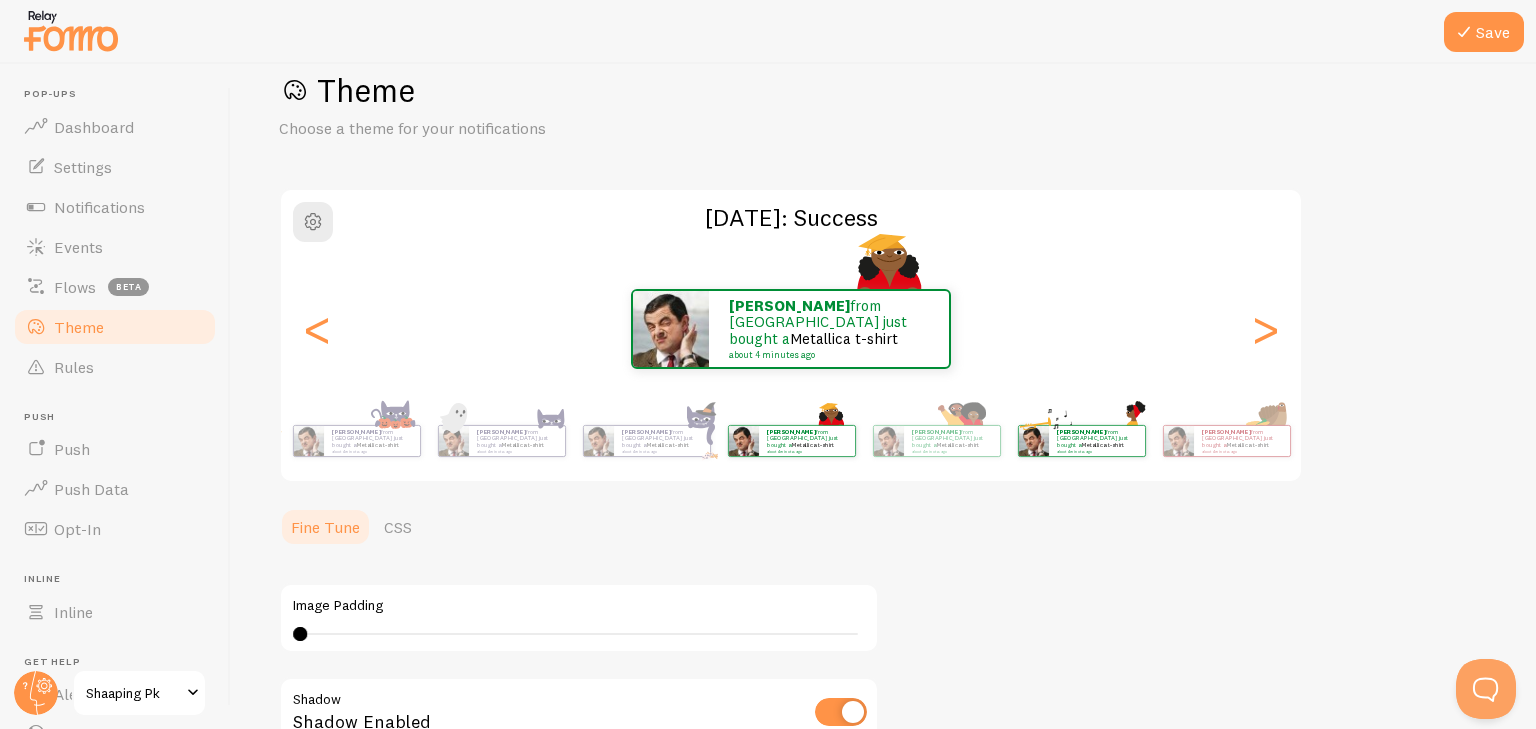 scroll, scrollTop: 0, scrollLeft: 0, axis: both 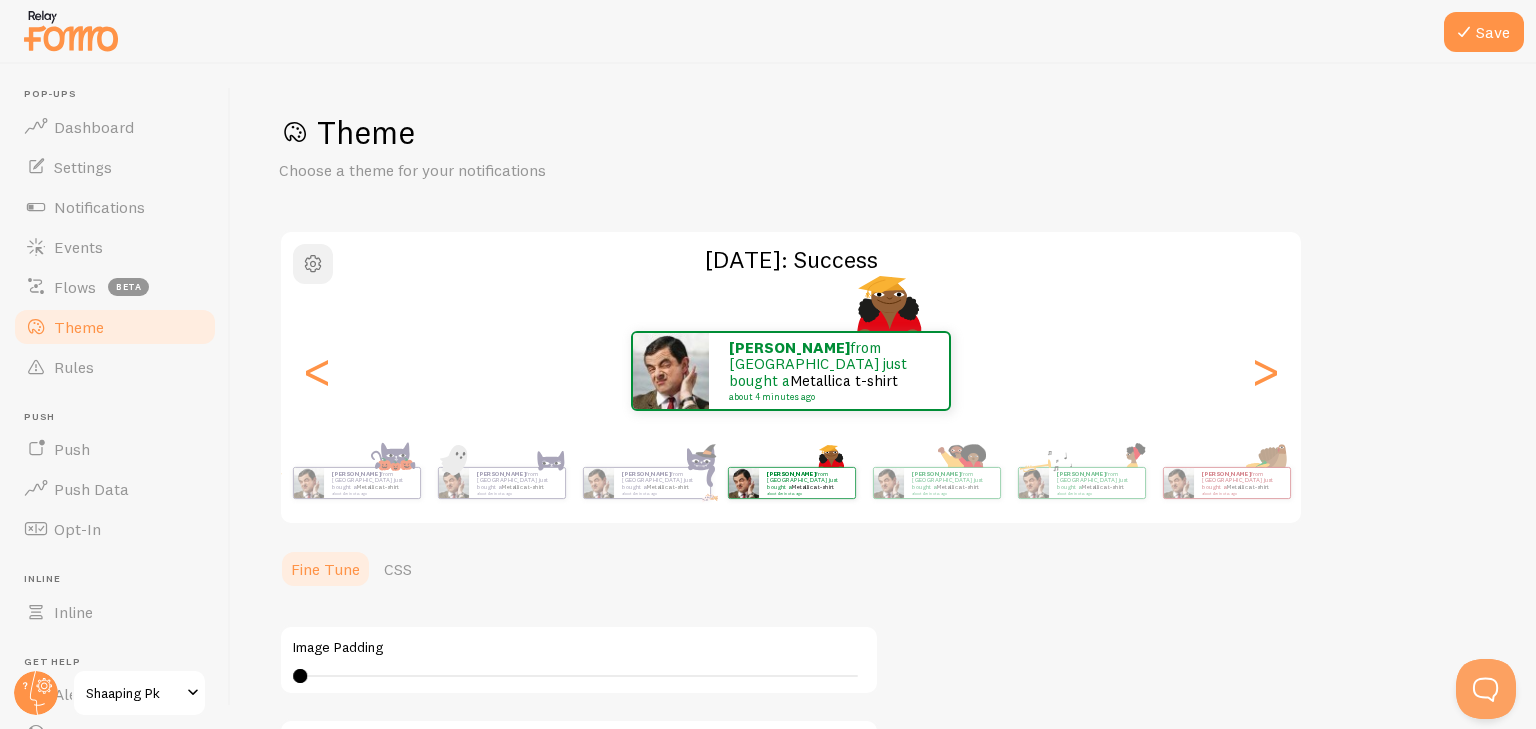 click at bounding box center [313, 264] 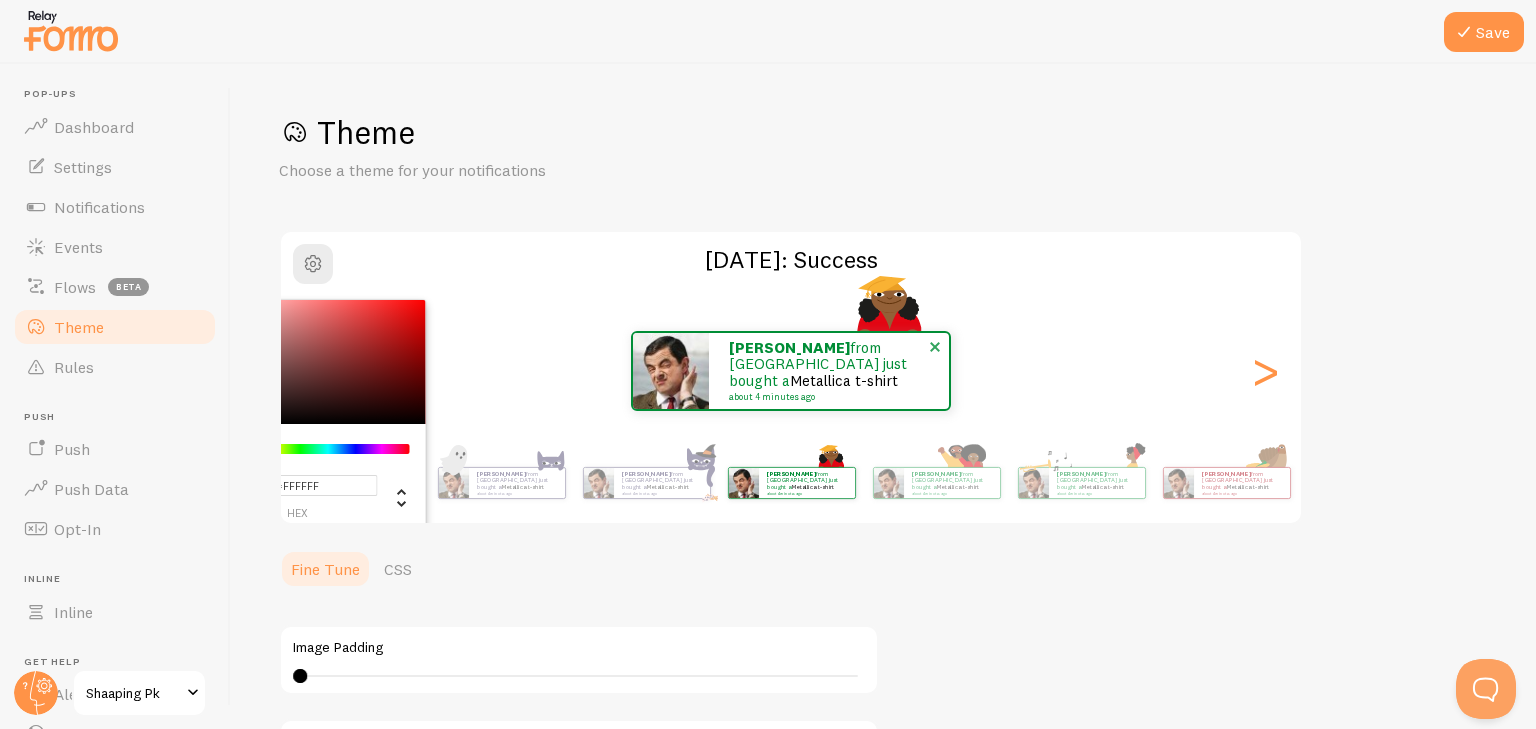 click at bounding box center [935, 347] 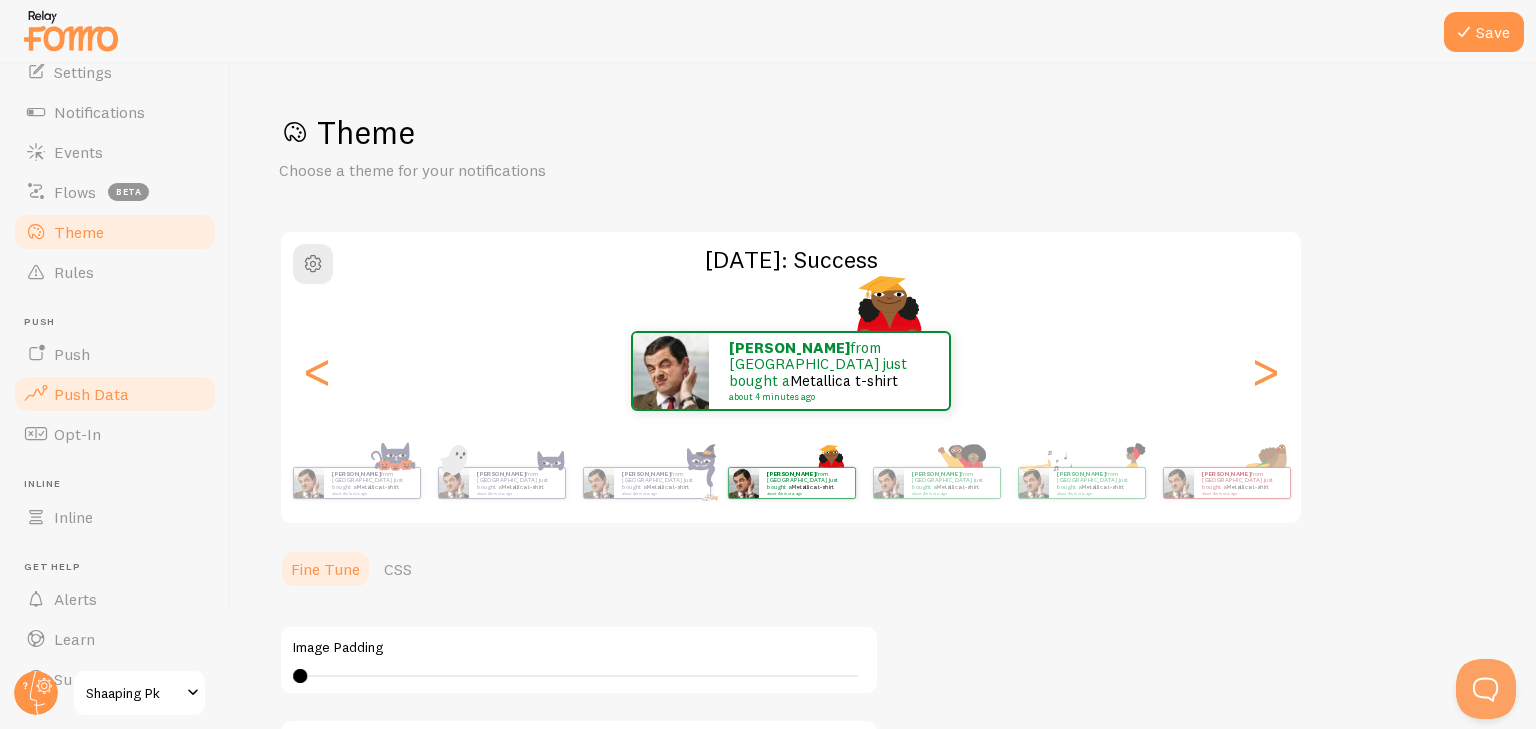 scroll, scrollTop: 136, scrollLeft: 0, axis: vertical 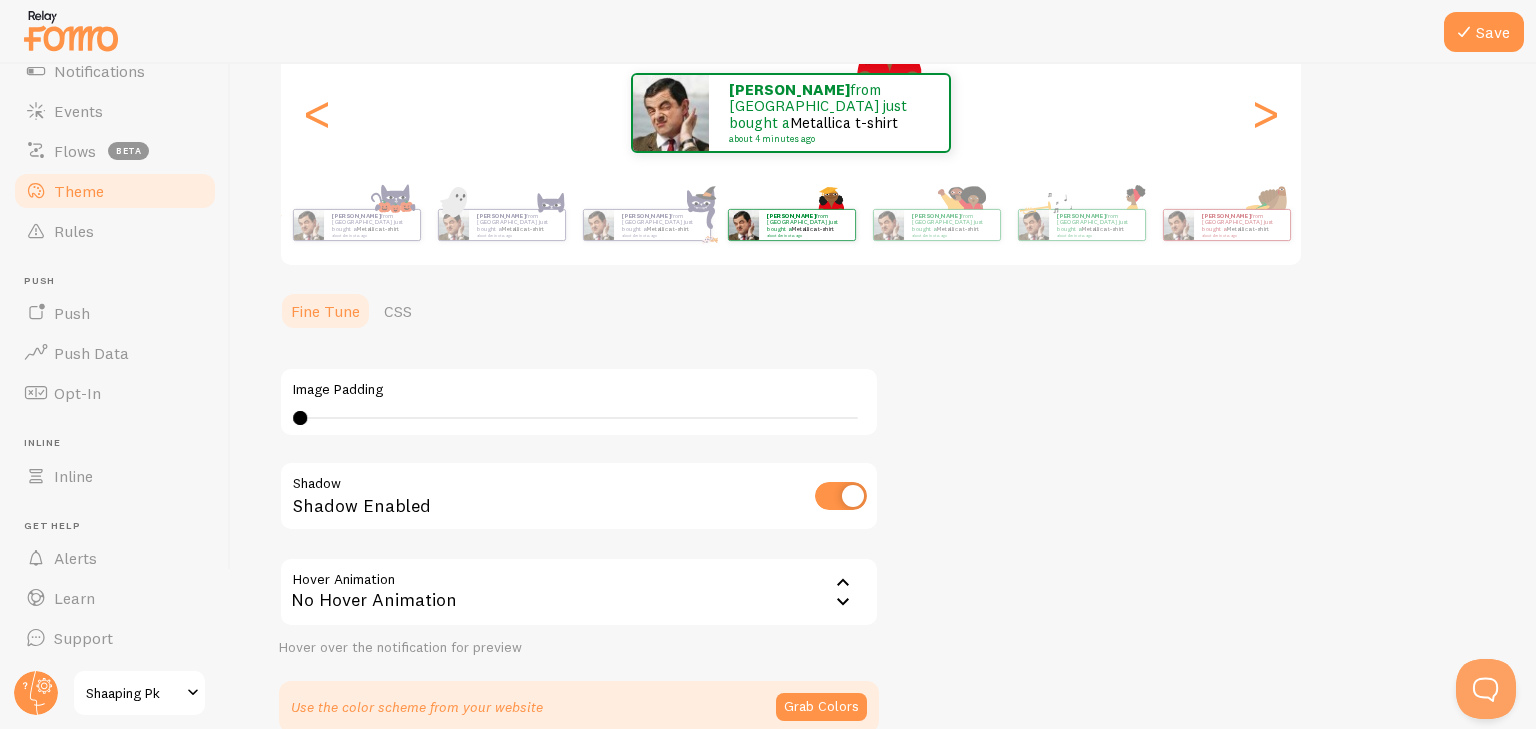 click on "Shaaping Pk" at bounding box center (133, 693) 